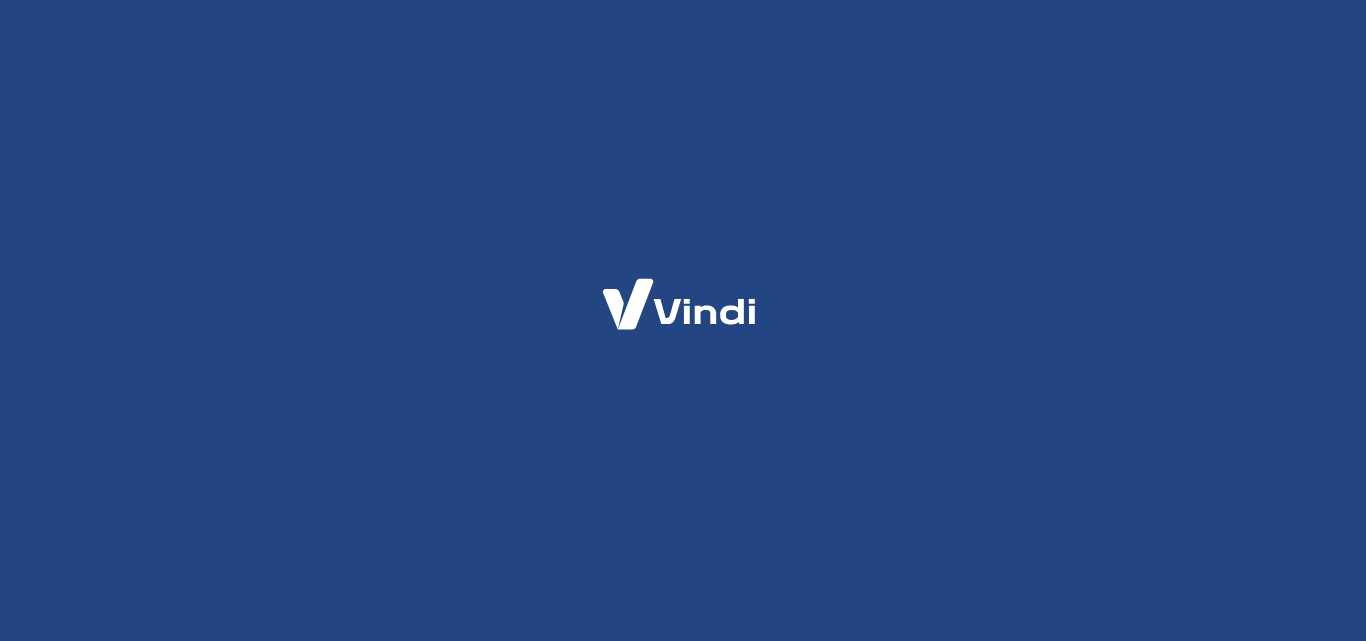 scroll, scrollTop: 0, scrollLeft: 0, axis: both 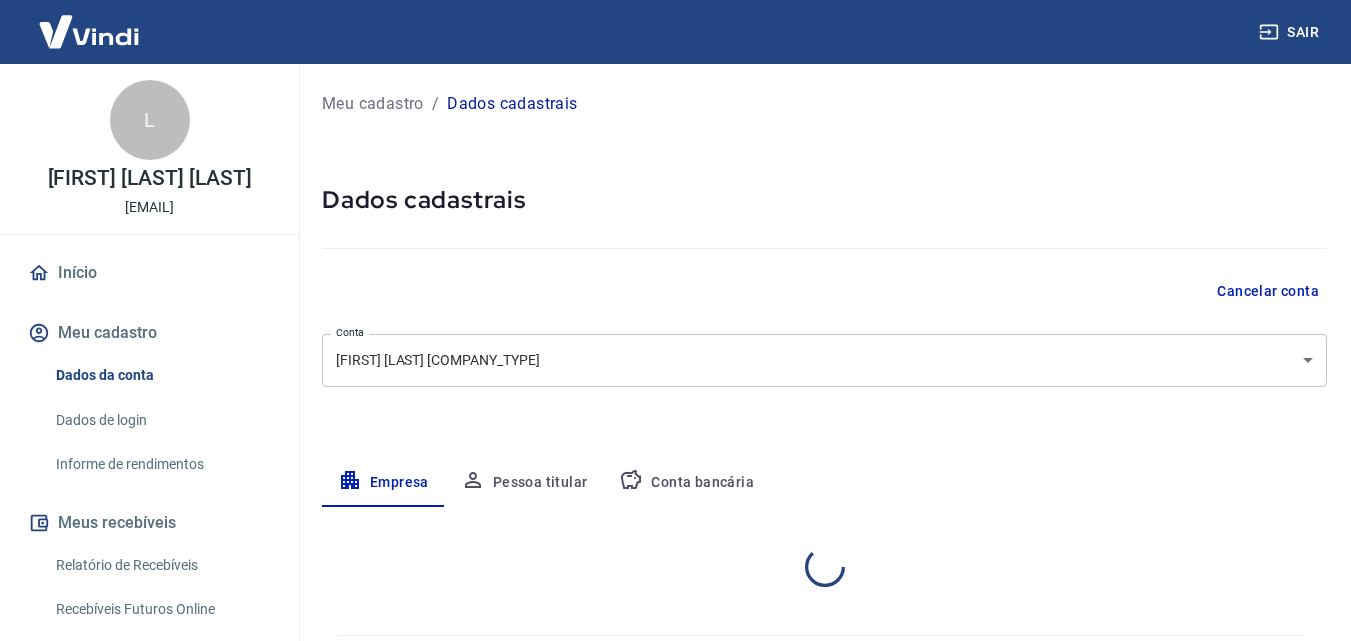 select on "MG" 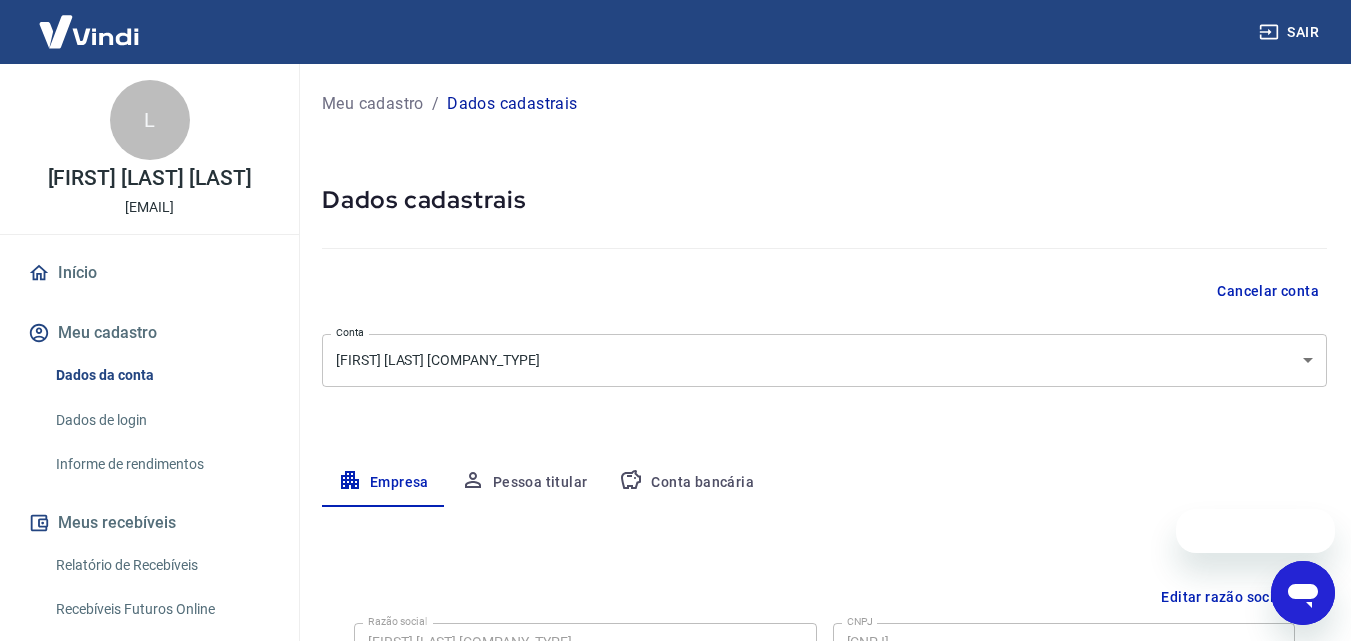scroll, scrollTop: 0, scrollLeft: 0, axis: both 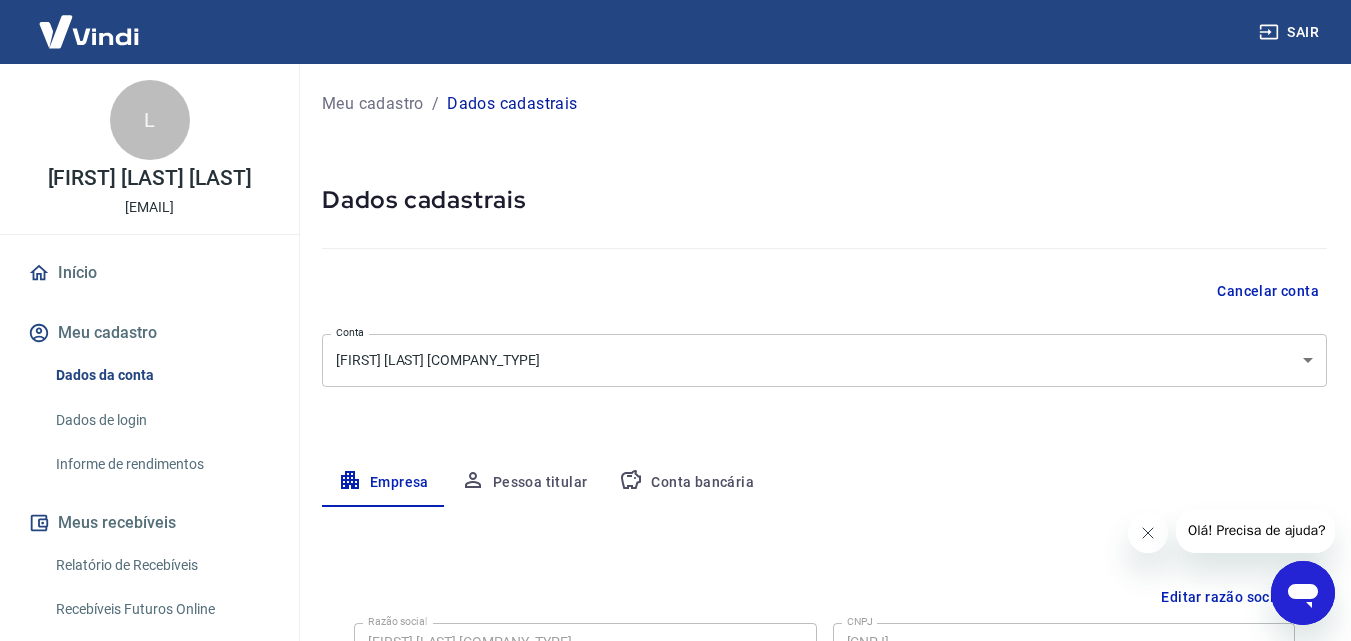 click on "Pessoa titular" at bounding box center (524, 483) 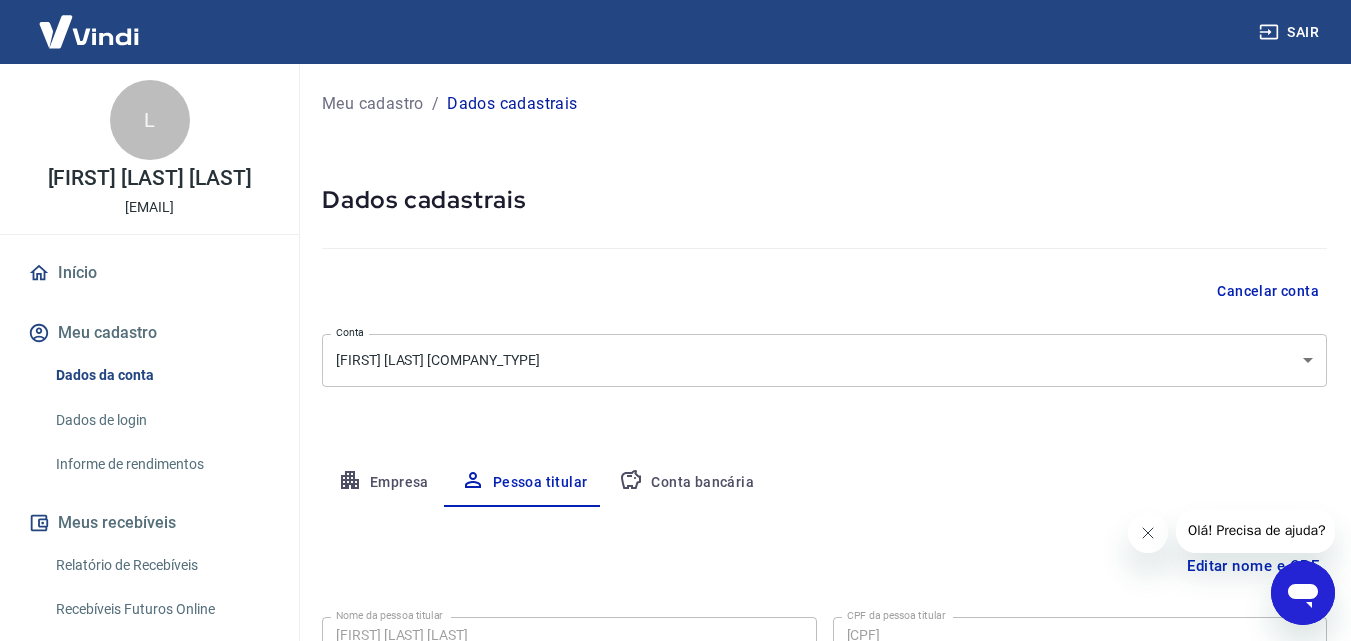 scroll, scrollTop: 159, scrollLeft: 0, axis: vertical 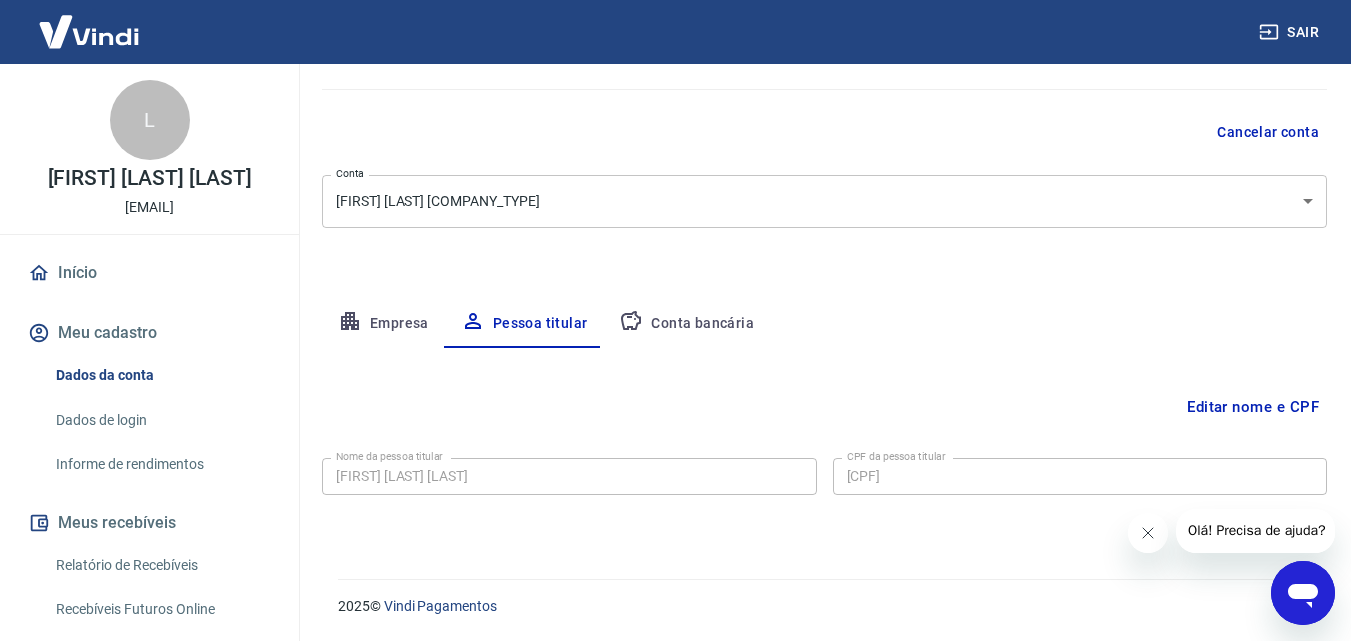 click on "Empresa" at bounding box center (383, 324) 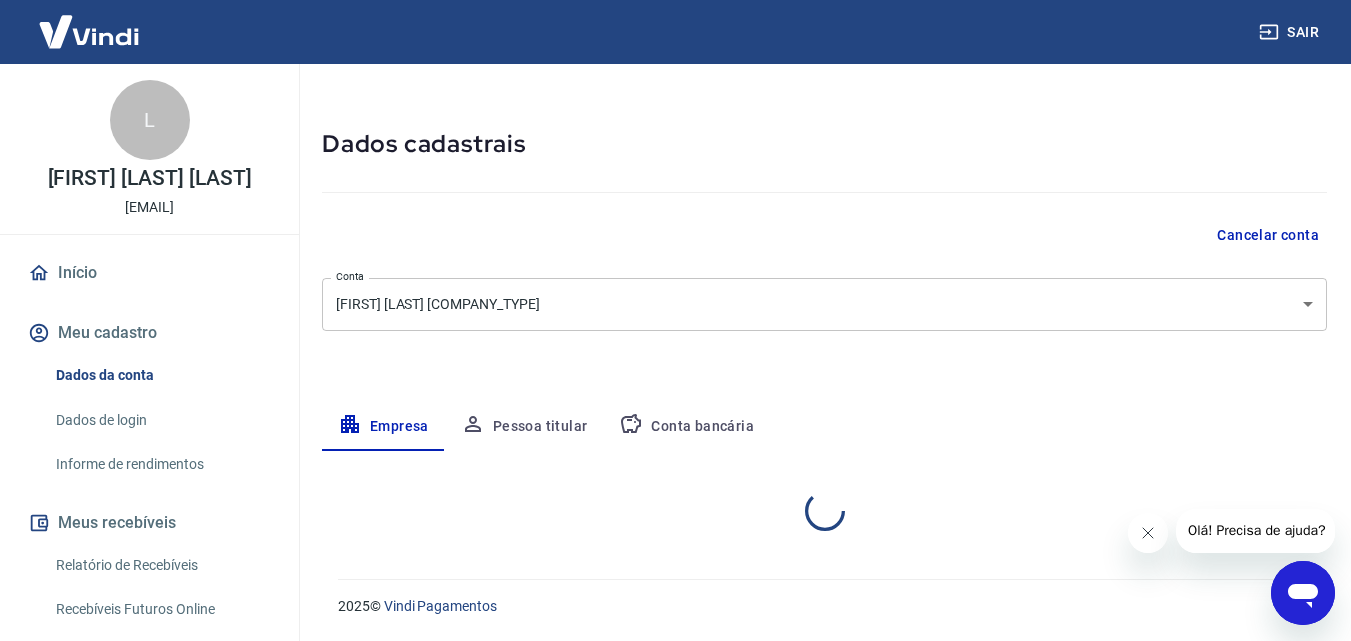 select on "MG" 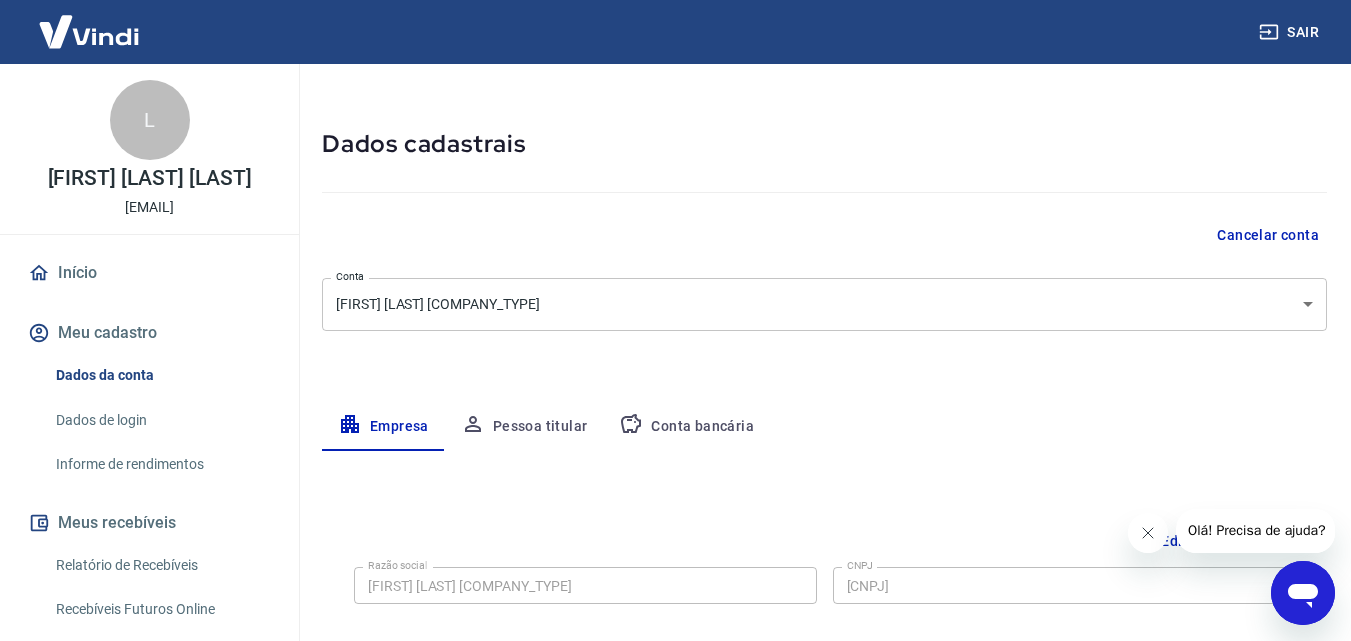scroll, scrollTop: 159, scrollLeft: 0, axis: vertical 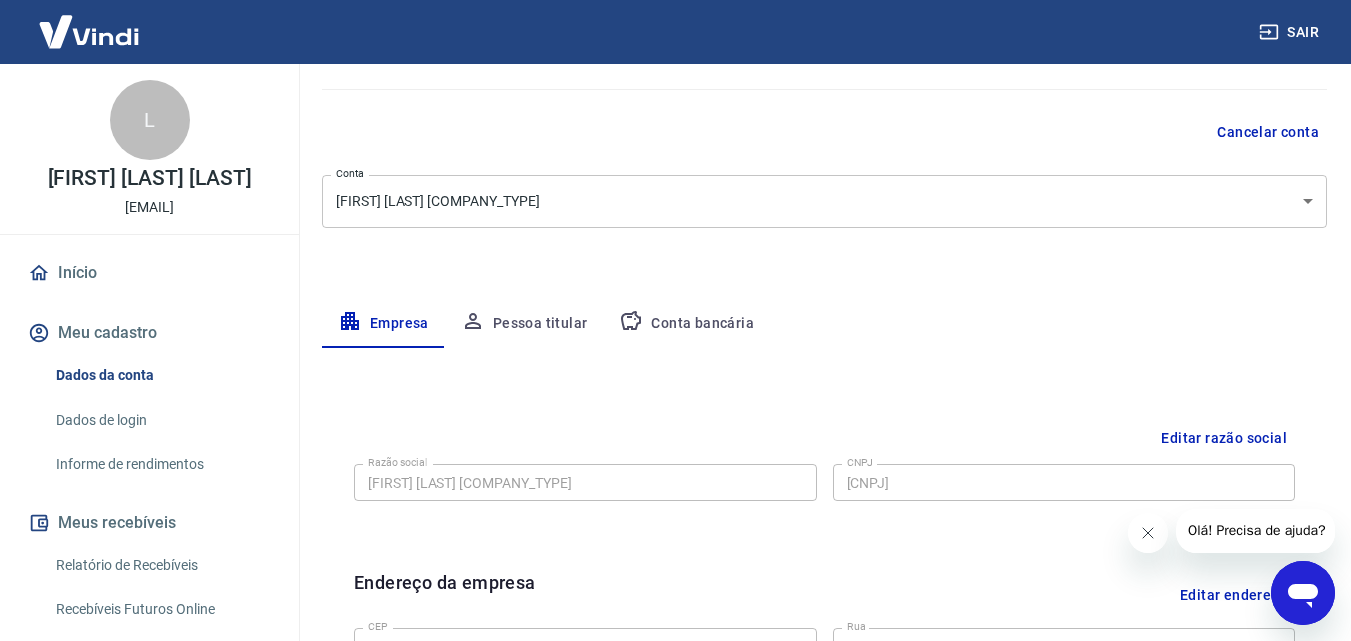 click on "Dados de login" at bounding box center (161, 420) 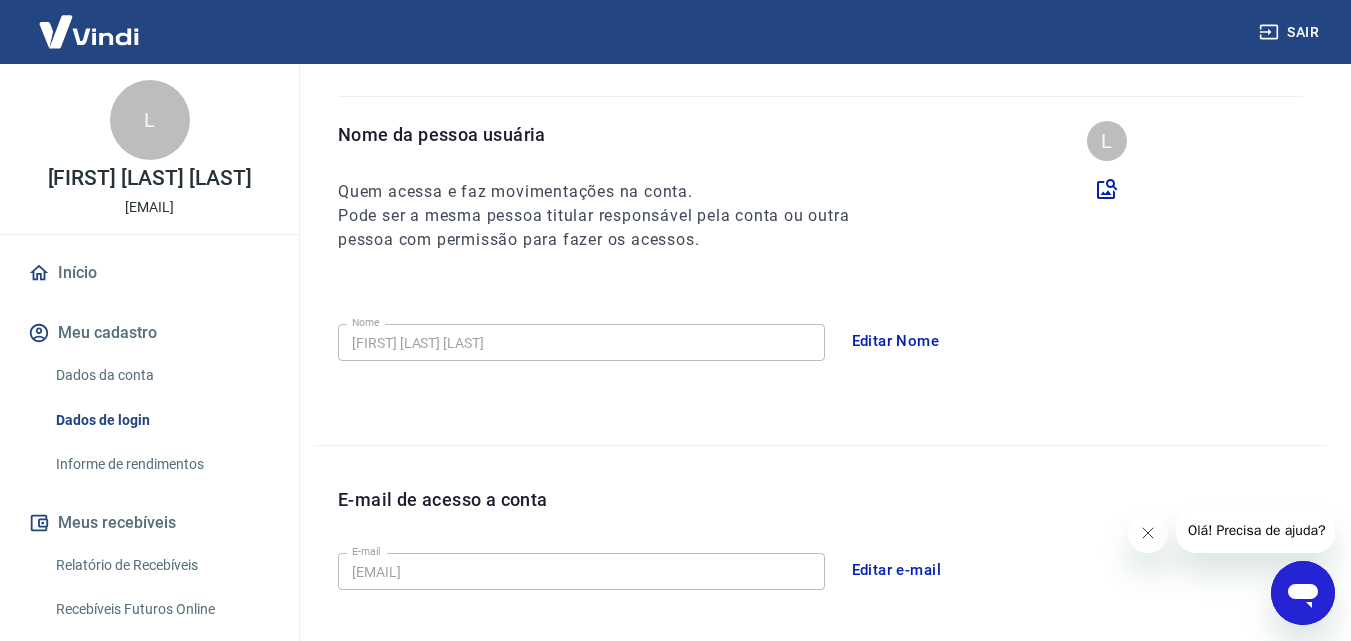 scroll, scrollTop: 359, scrollLeft: 0, axis: vertical 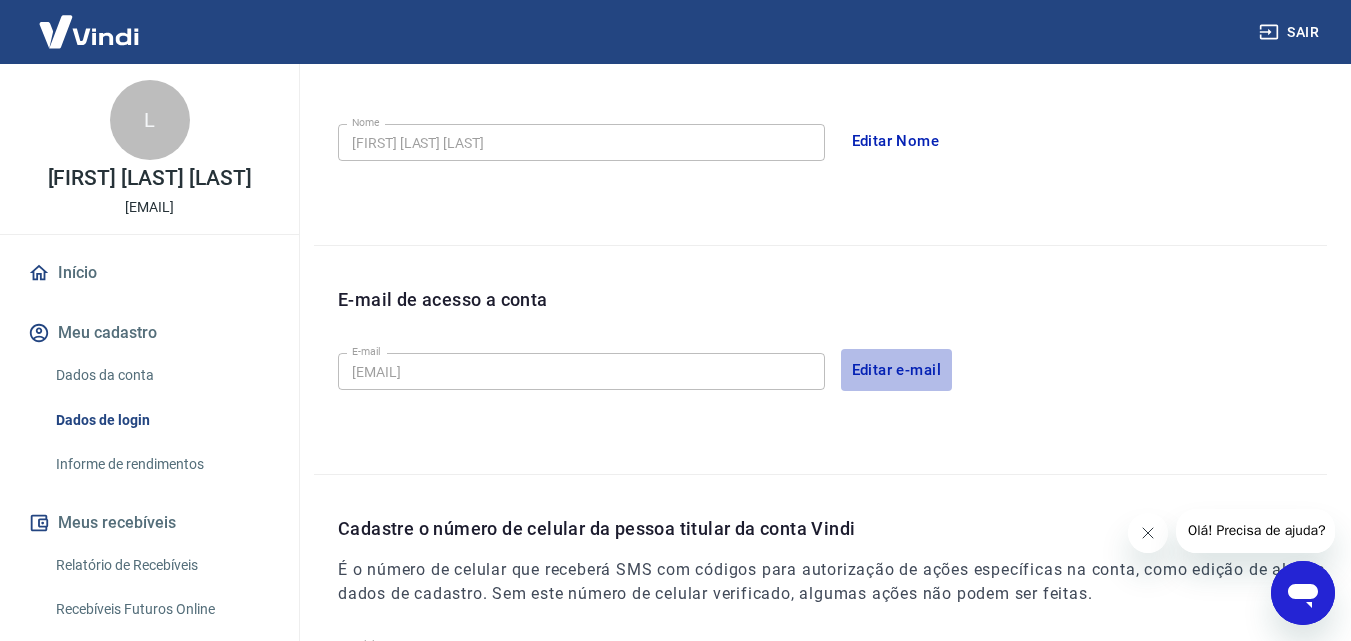 click on "Editar e-mail" at bounding box center (897, 370) 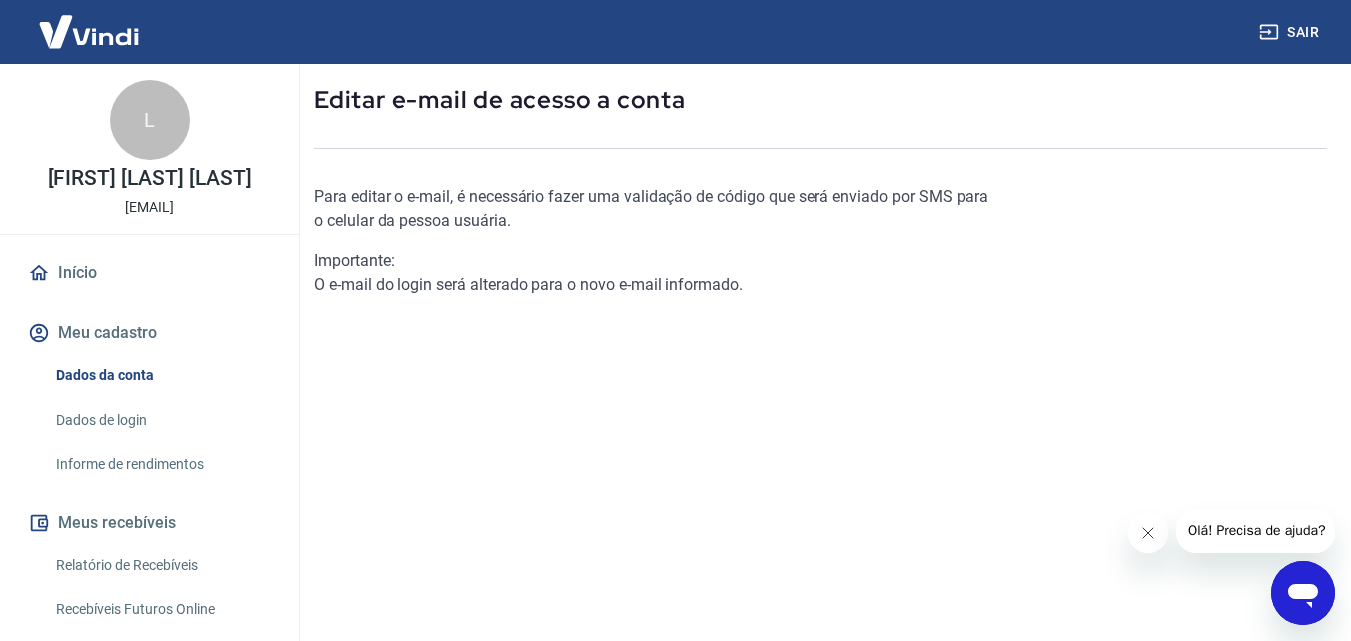 scroll, scrollTop: 0, scrollLeft: 0, axis: both 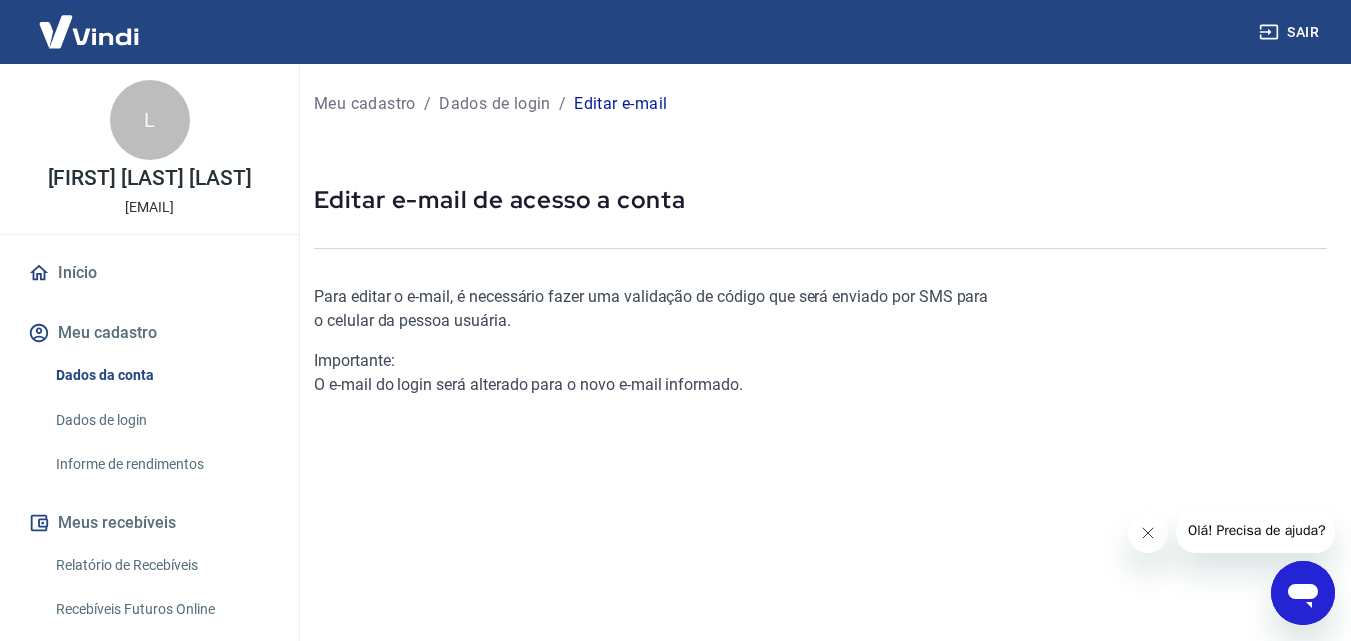 click on "Meu cadastro / Dados de login / Editar e-mail Editar e-mail de acesso a conta Para editar o e-mail, é necessário fazer uma validação de código que será enviado por SMS para o celular da pessoa usuária. Importante:  O e-mail do login será alterado para o novo e-mail informado. Continuar Cancelar" at bounding box center (820, 459) 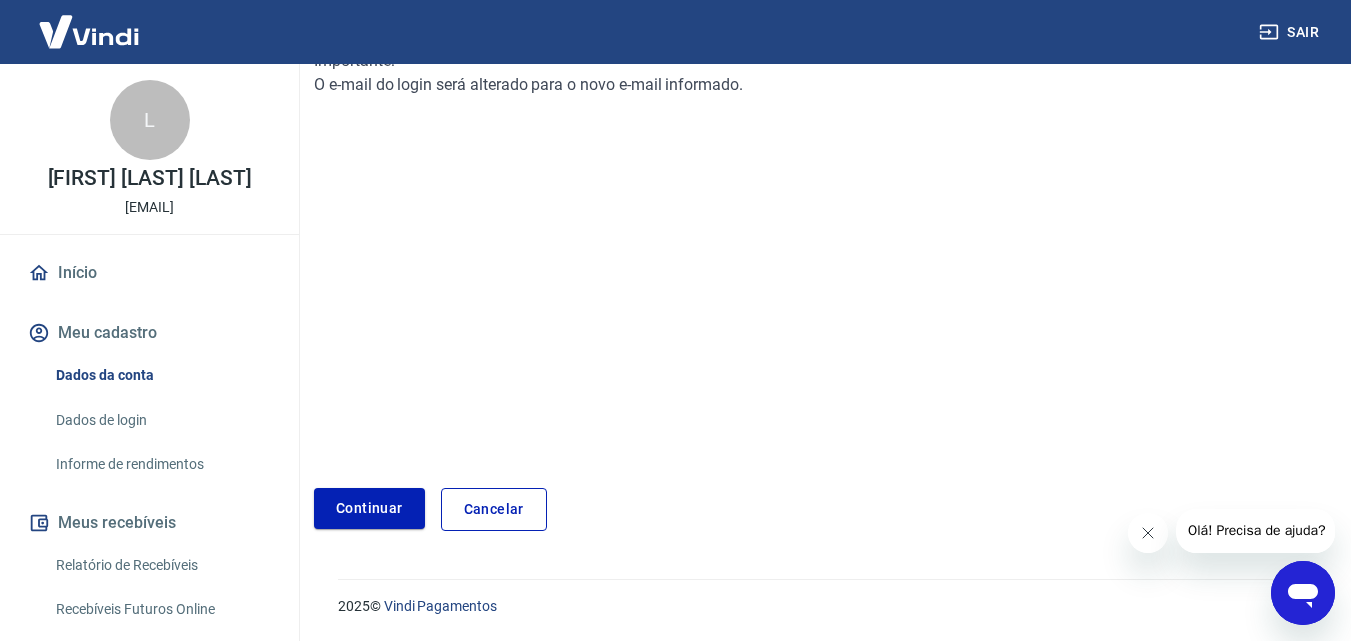 scroll, scrollTop: 100, scrollLeft: 0, axis: vertical 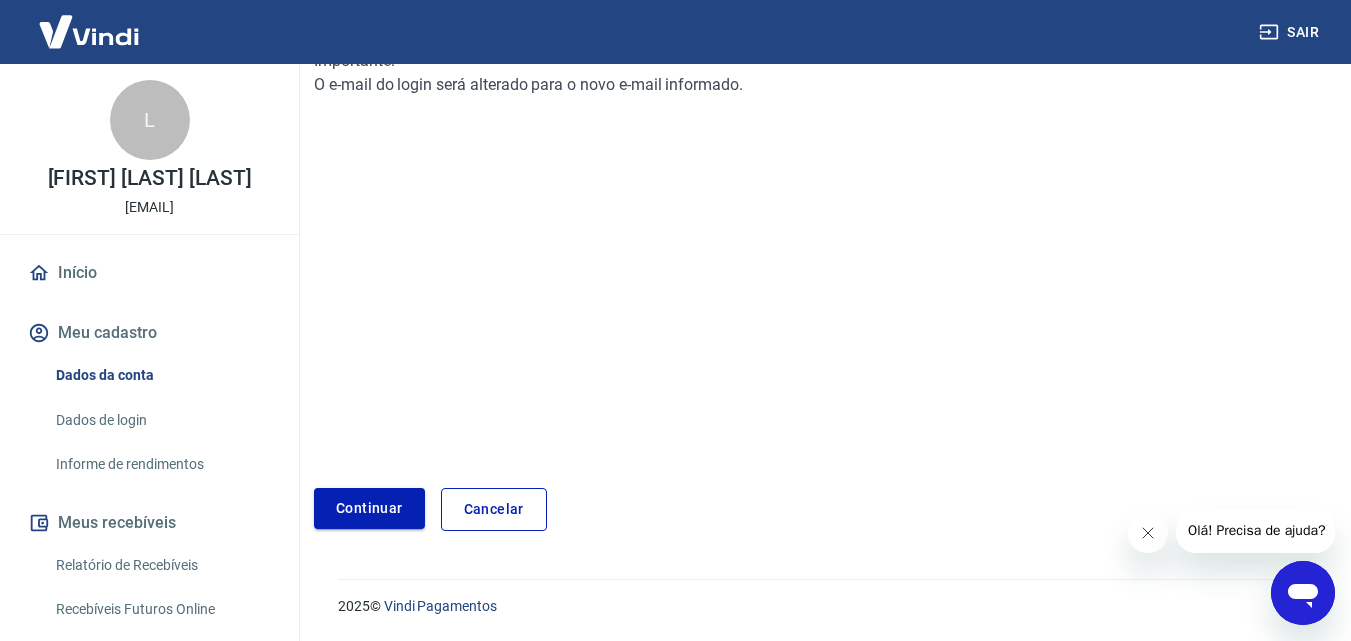 click on "Continuar" at bounding box center (369, 508) 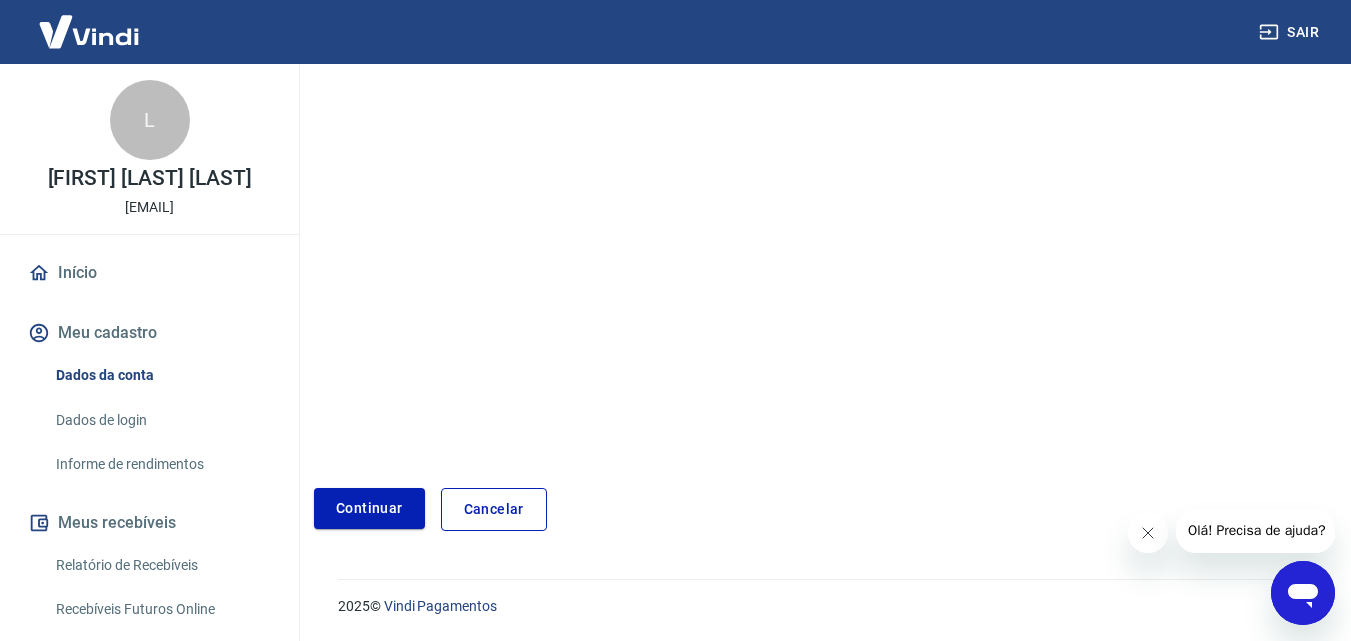 scroll, scrollTop: 139, scrollLeft: 0, axis: vertical 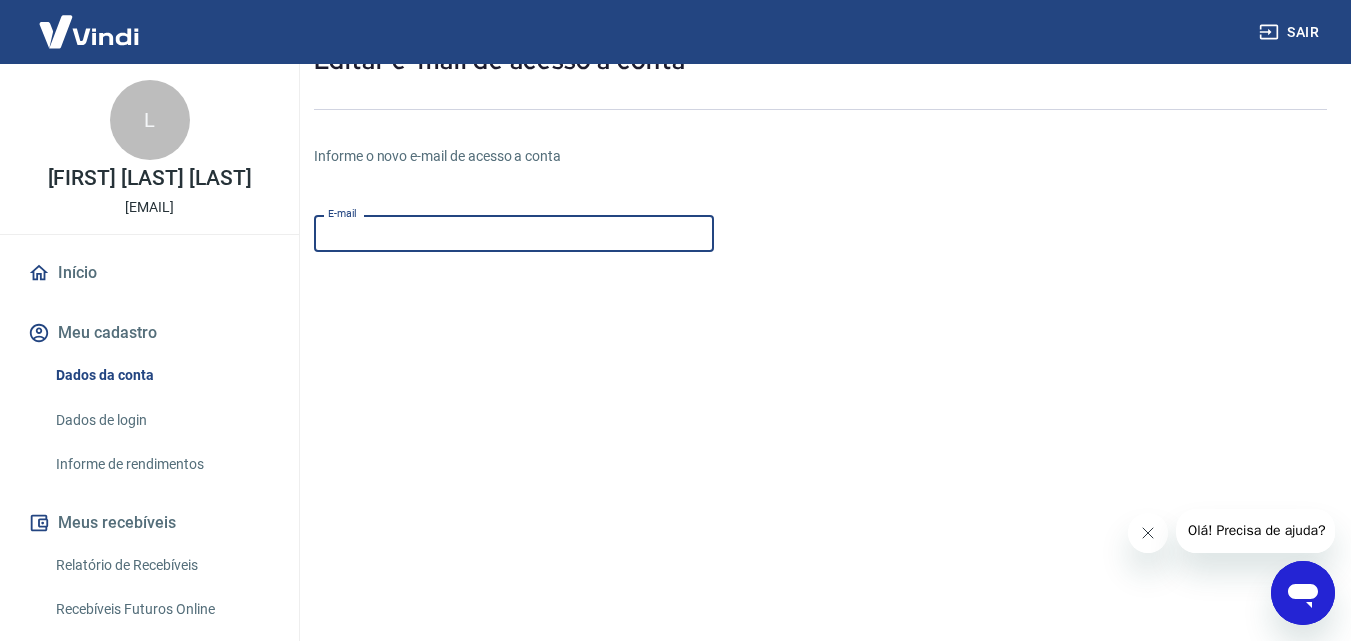 click on "E-mail" at bounding box center (514, 233) 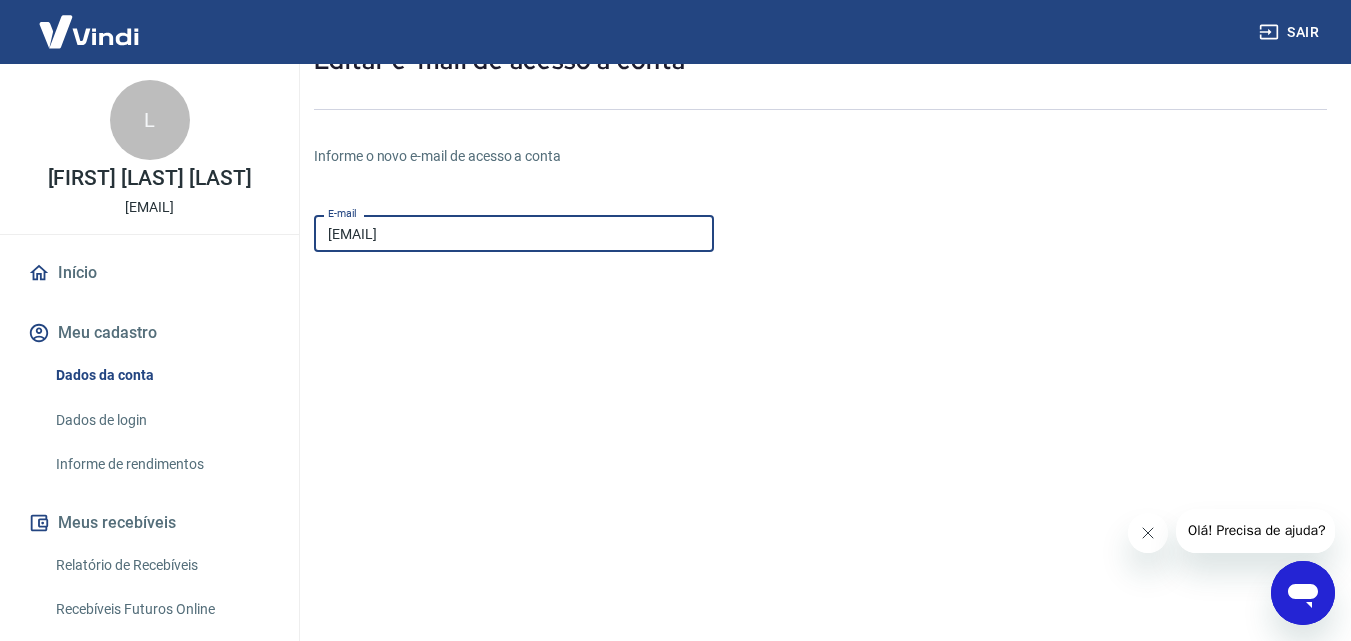 scroll, scrollTop: 339, scrollLeft: 0, axis: vertical 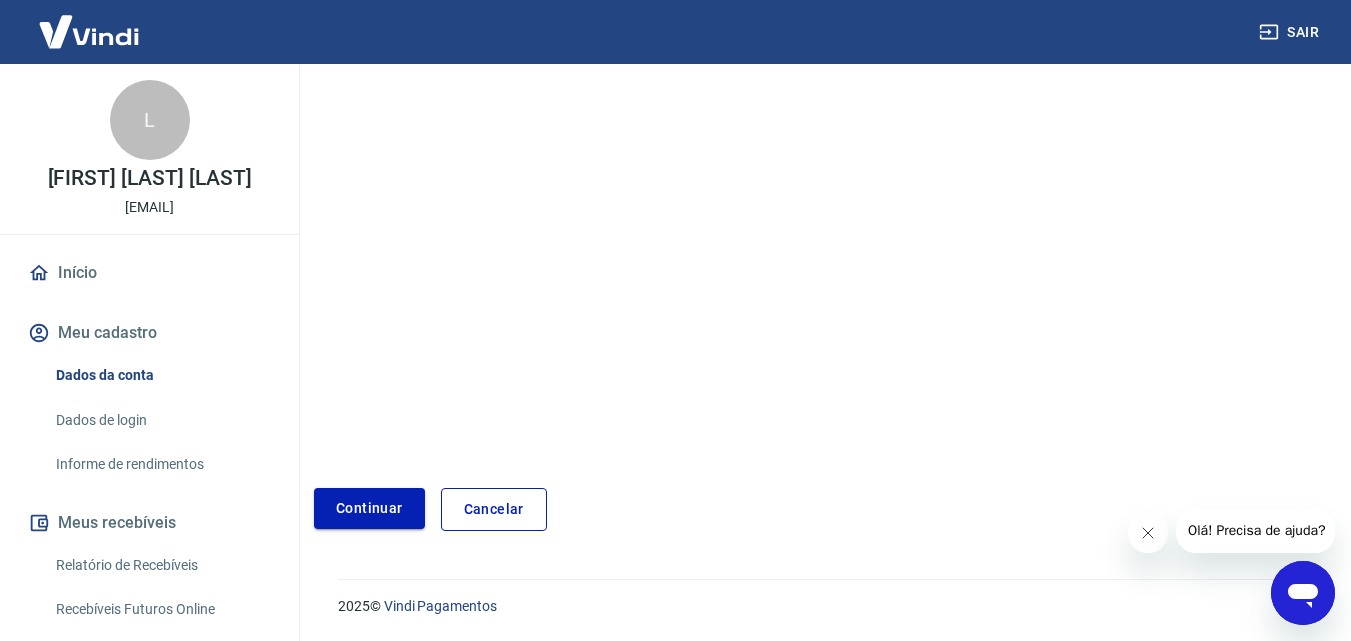type on "[EMAIL]" 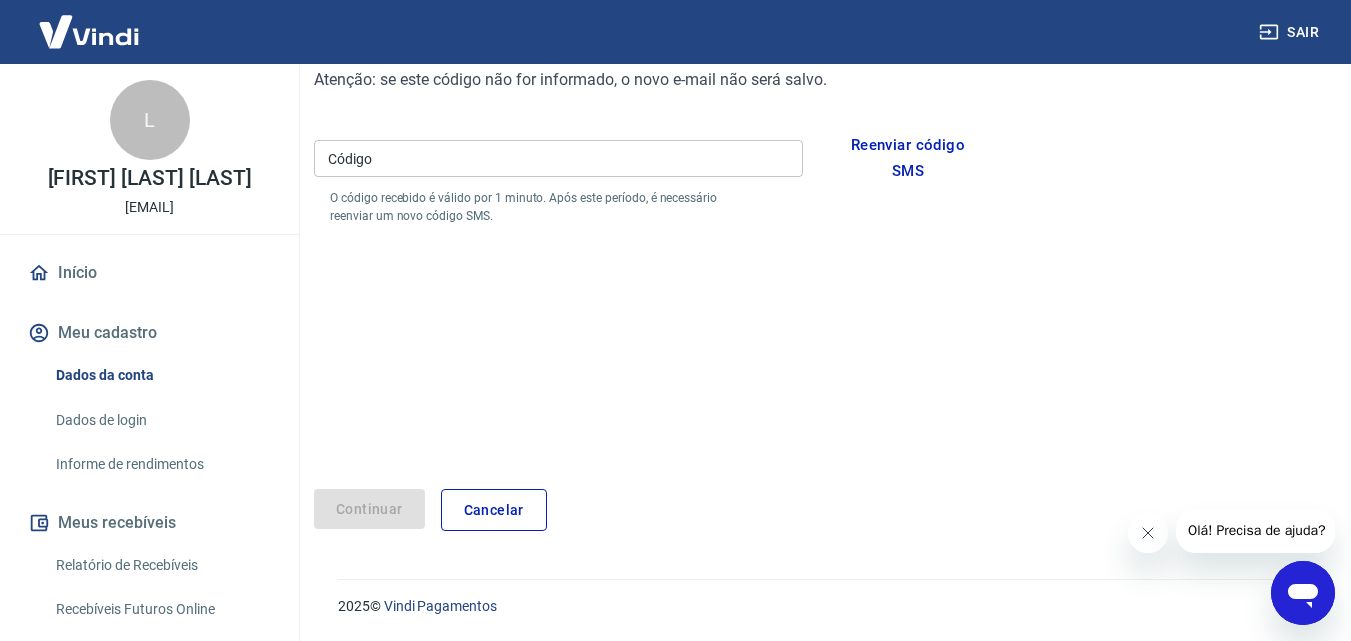 scroll, scrollTop: 181, scrollLeft: 0, axis: vertical 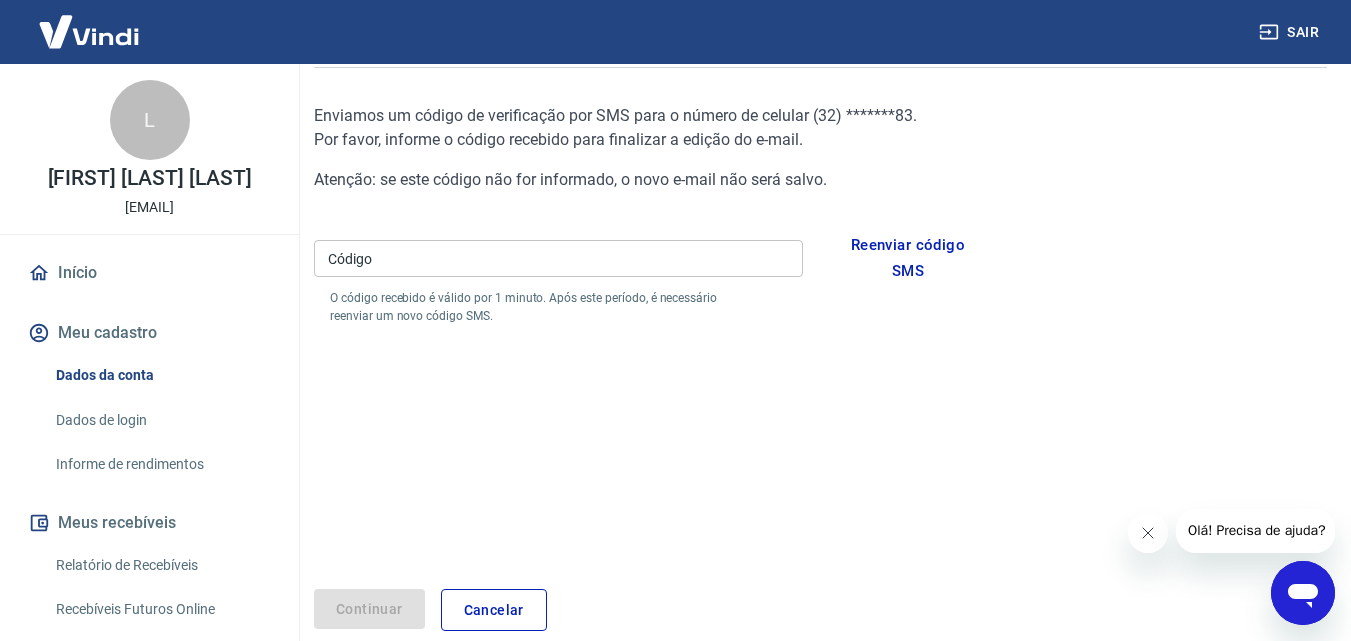 click on "Código" at bounding box center [558, 258] 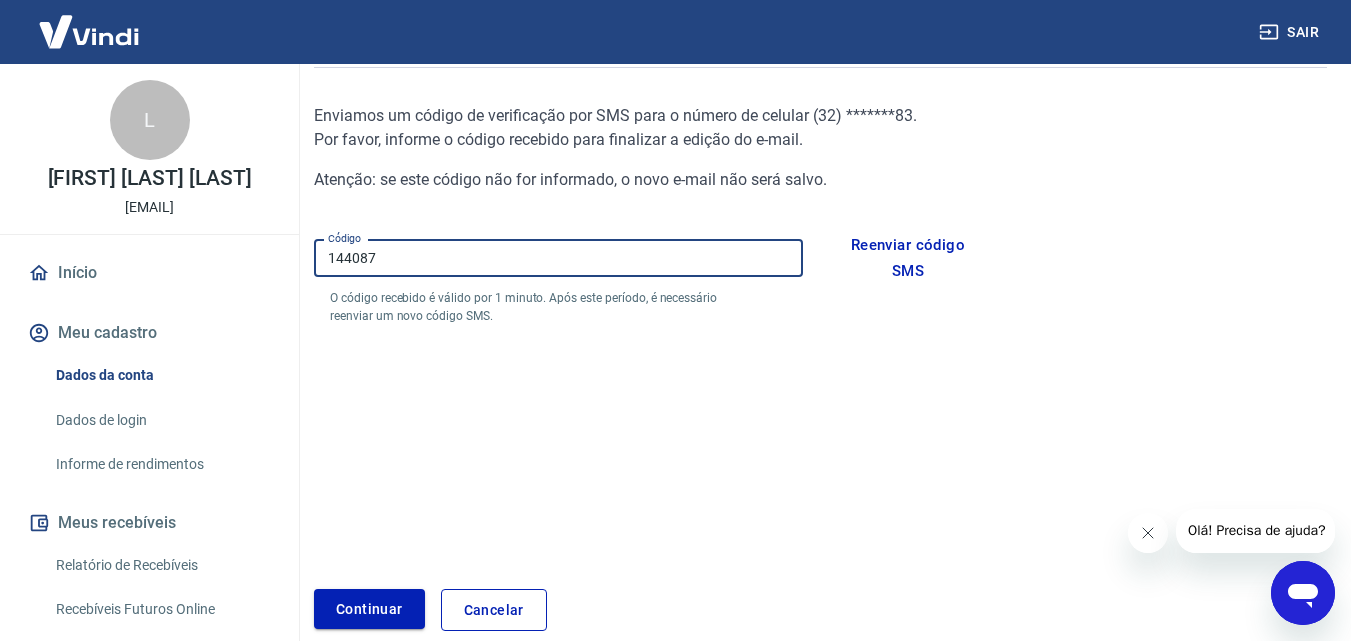 type on "144087" 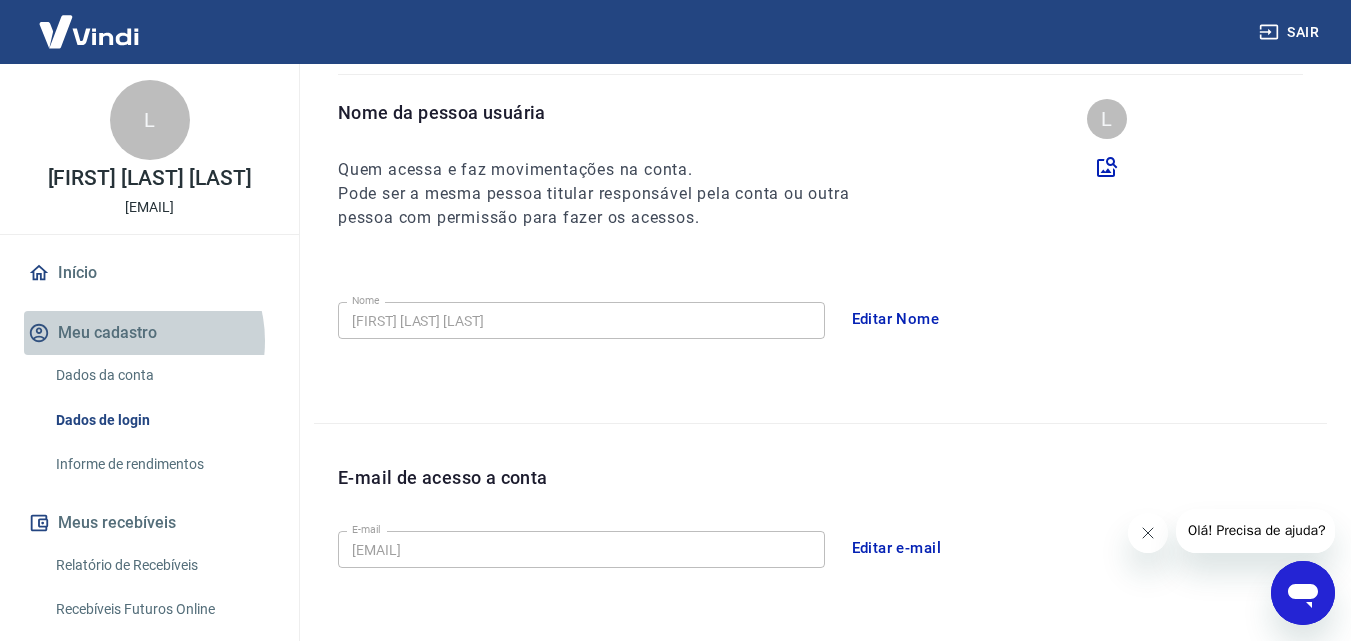click on "Meu cadastro" at bounding box center (149, 333) 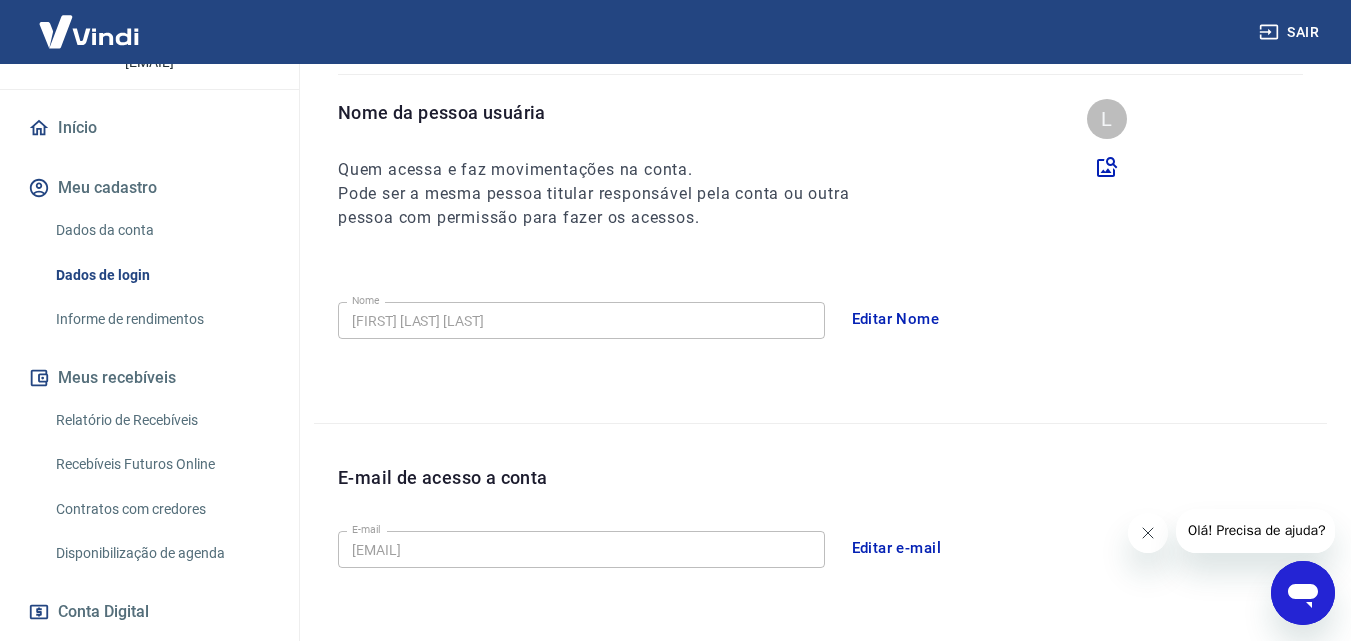 scroll, scrollTop: 0, scrollLeft: 0, axis: both 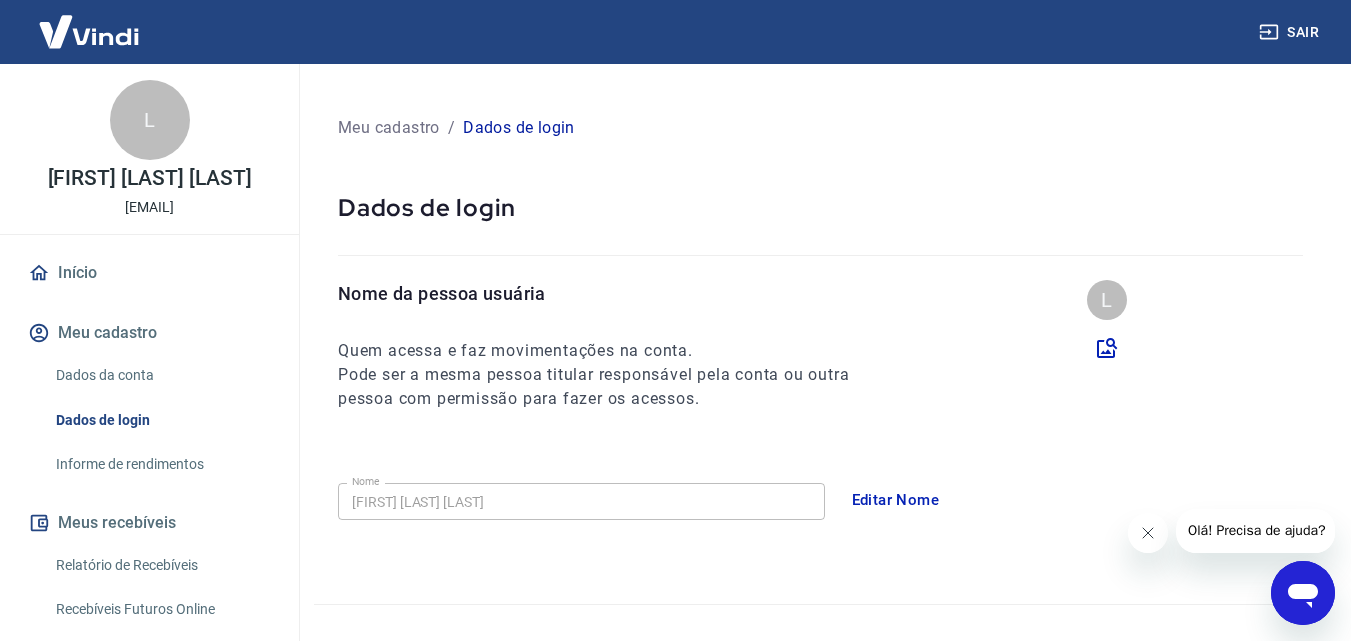 click on "Início" at bounding box center (149, 273) 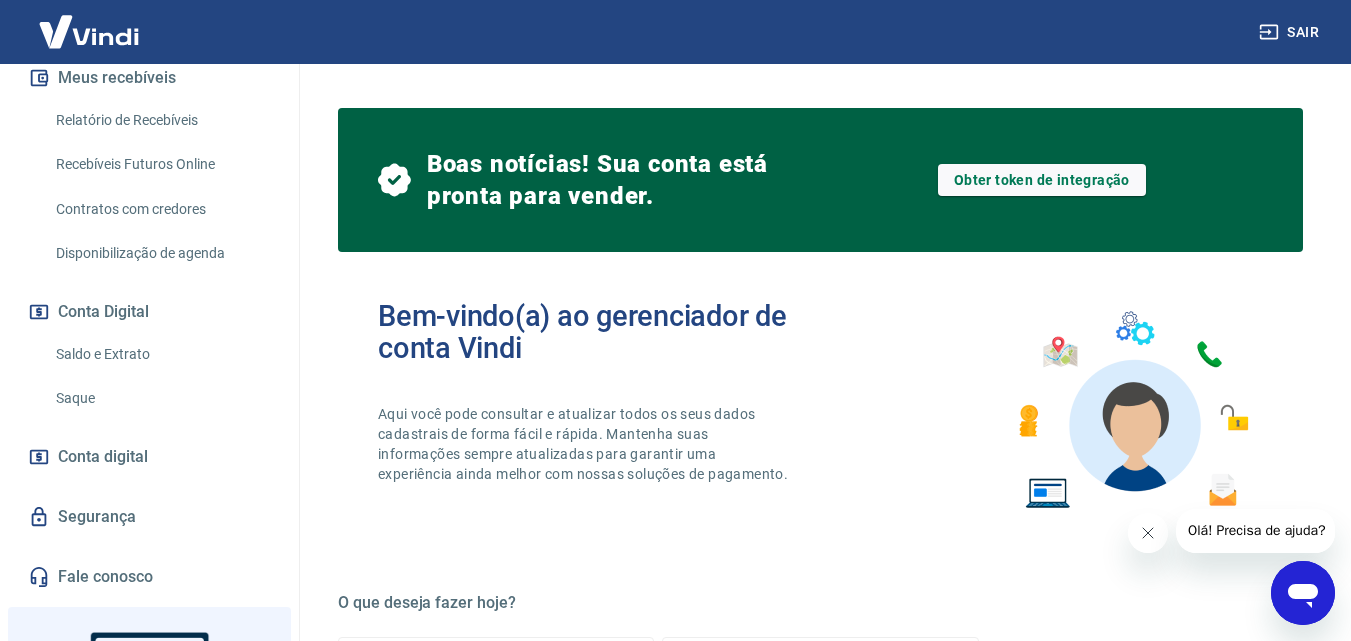 scroll, scrollTop: 645, scrollLeft: 0, axis: vertical 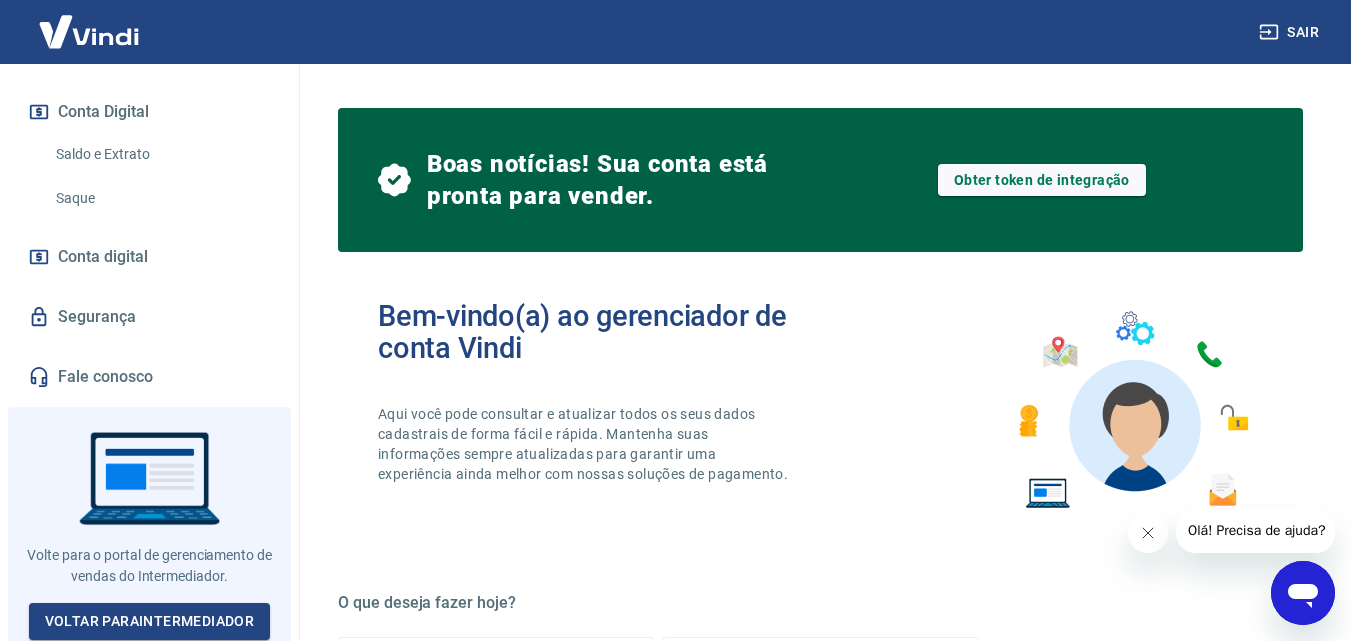 click on "Conta Digital" at bounding box center [149, 112] 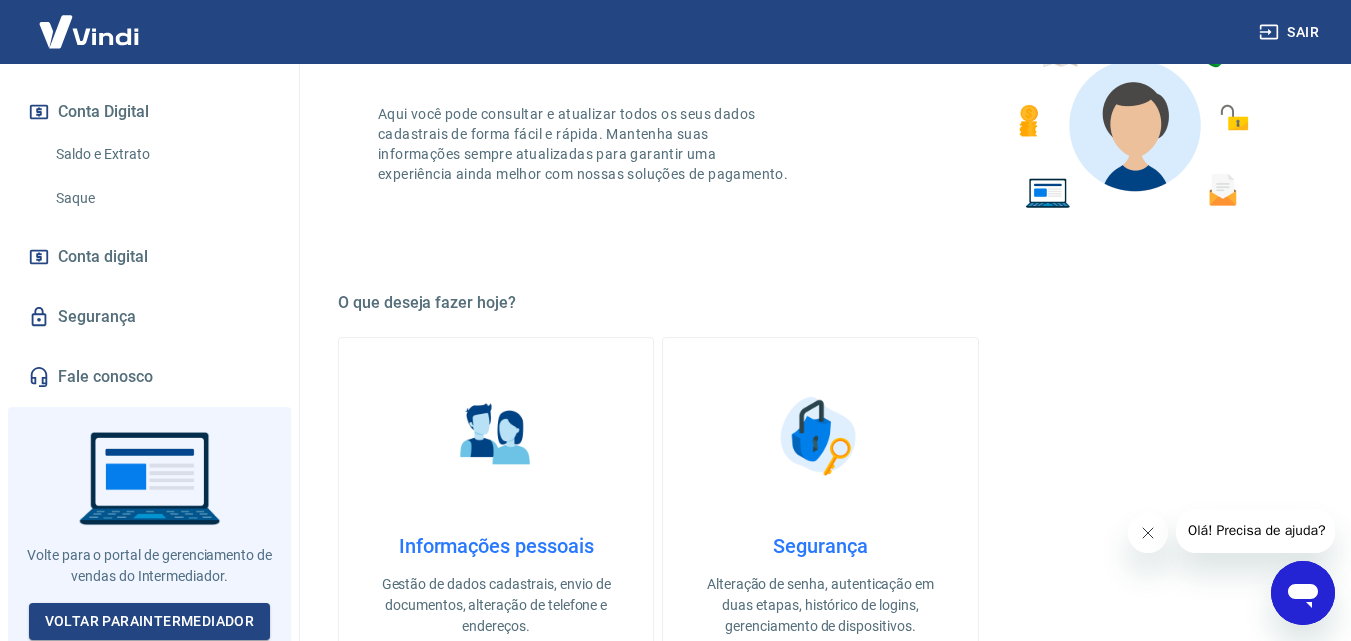 scroll, scrollTop: 0, scrollLeft: 0, axis: both 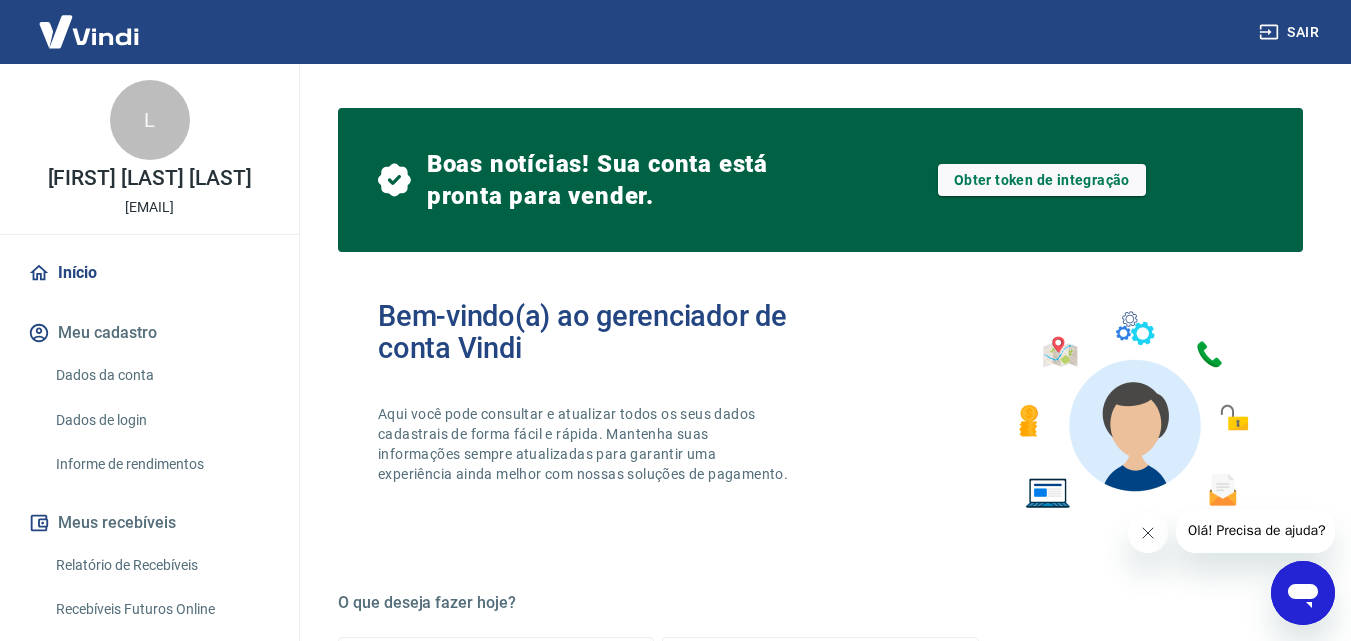 click on "Meu cadastro" at bounding box center (149, 333) 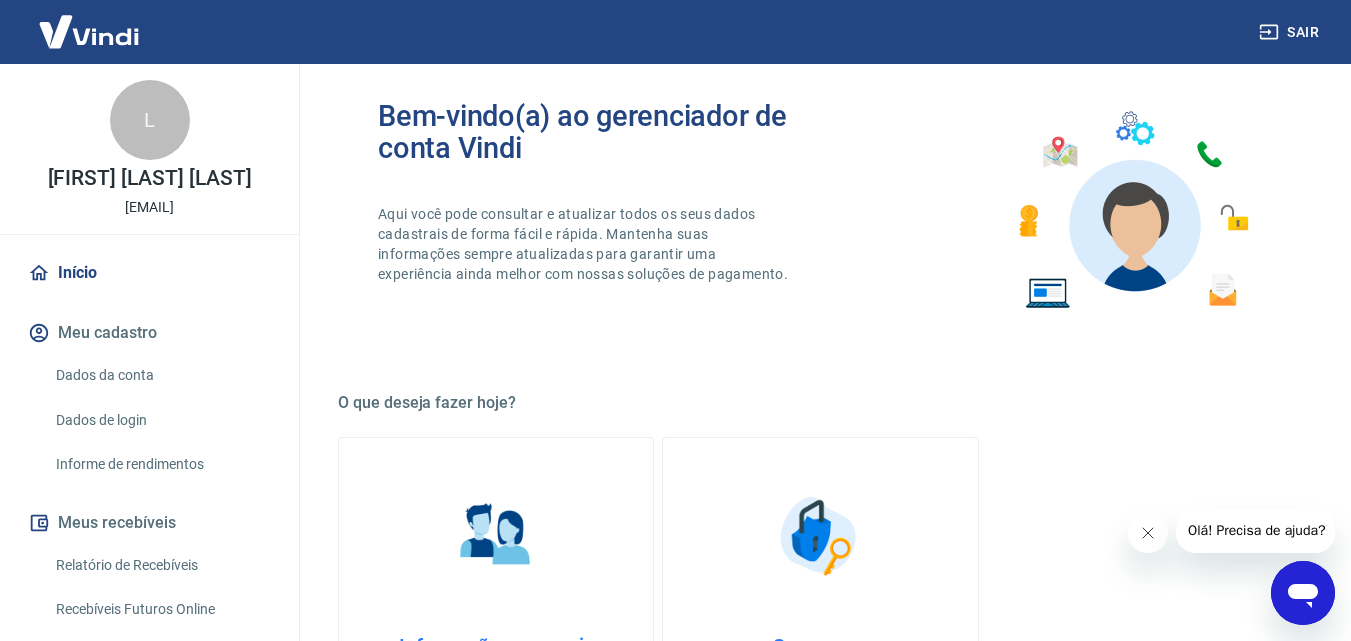 scroll, scrollTop: 600, scrollLeft: 0, axis: vertical 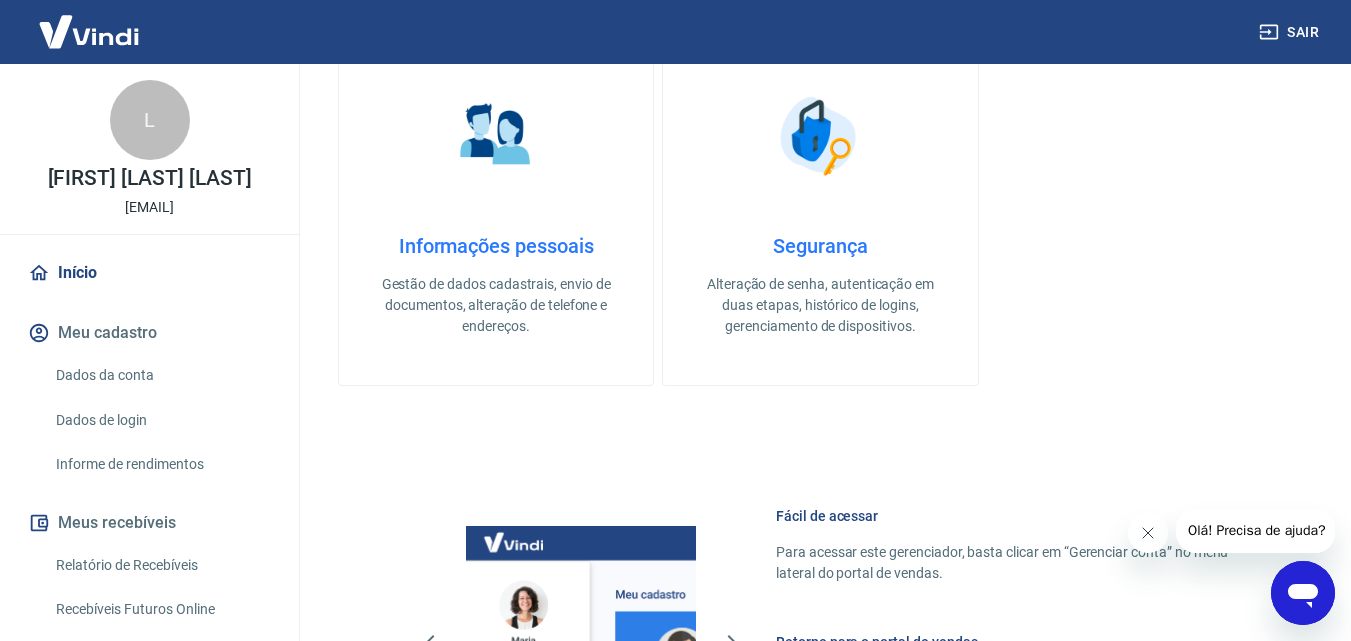 click on "Informações pessoais Gestão de dados cadastrais, envio de documentos, alteração de telefone e endereços." at bounding box center (496, 211) 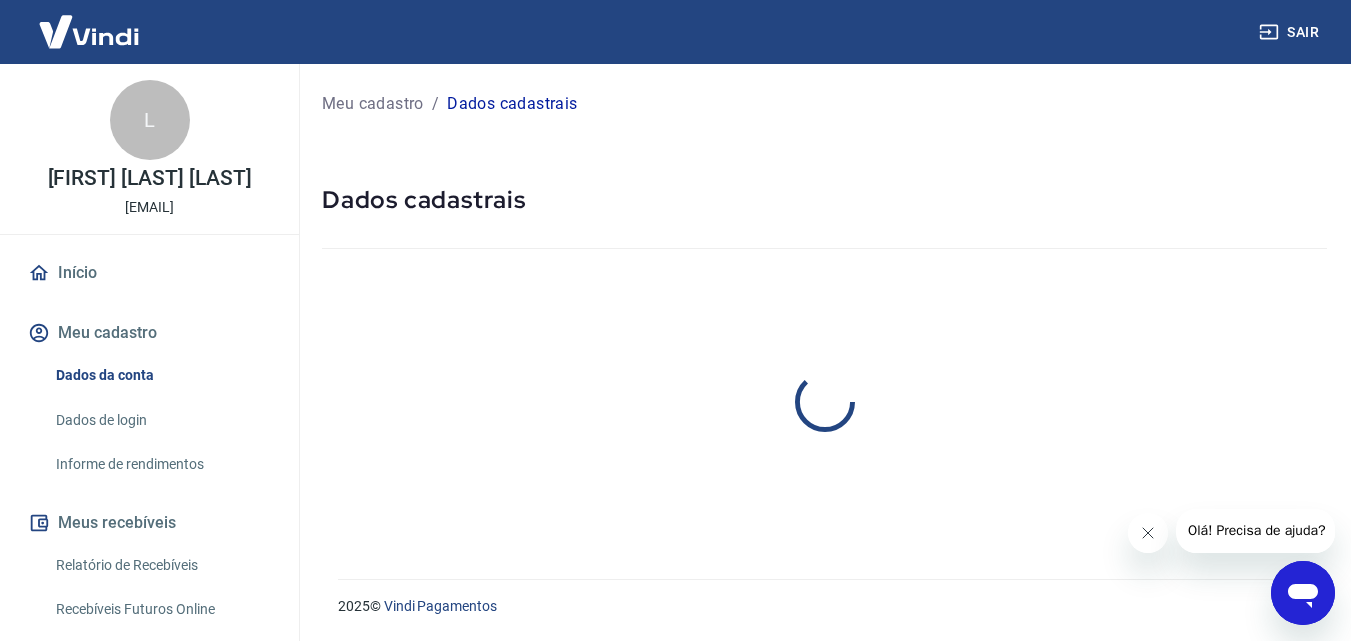 scroll, scrollTop: 0, scrollLeft: 0, axis: both 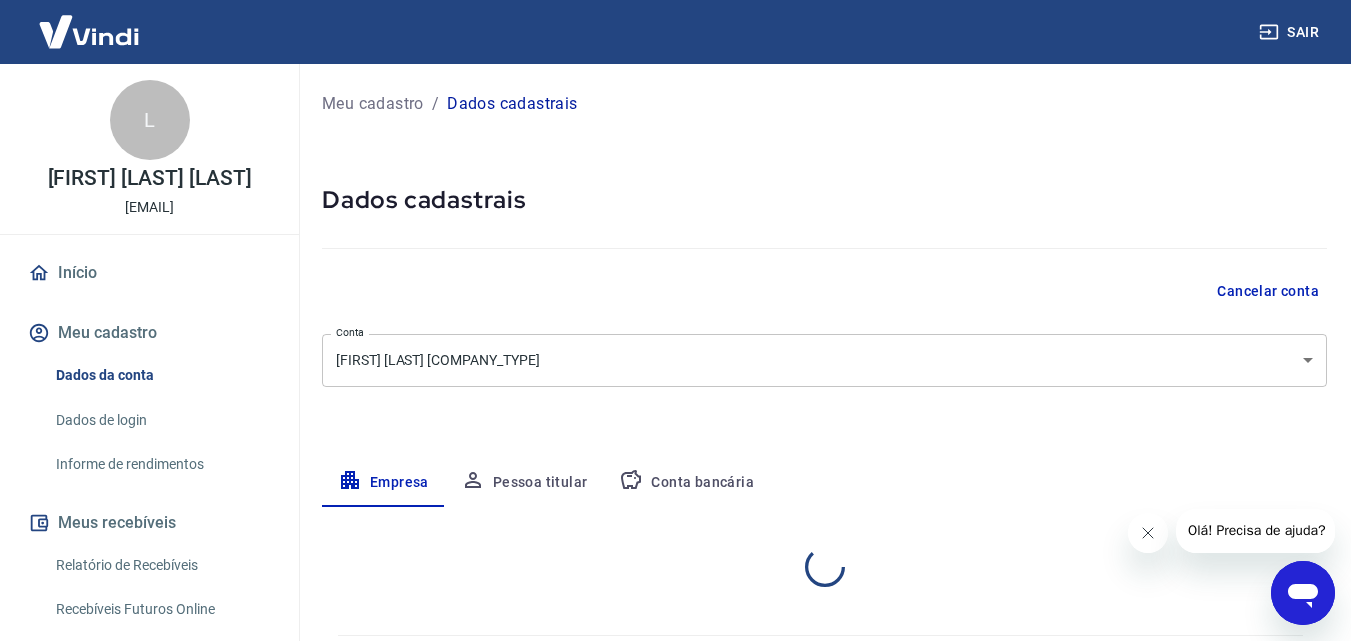 select on "MG" 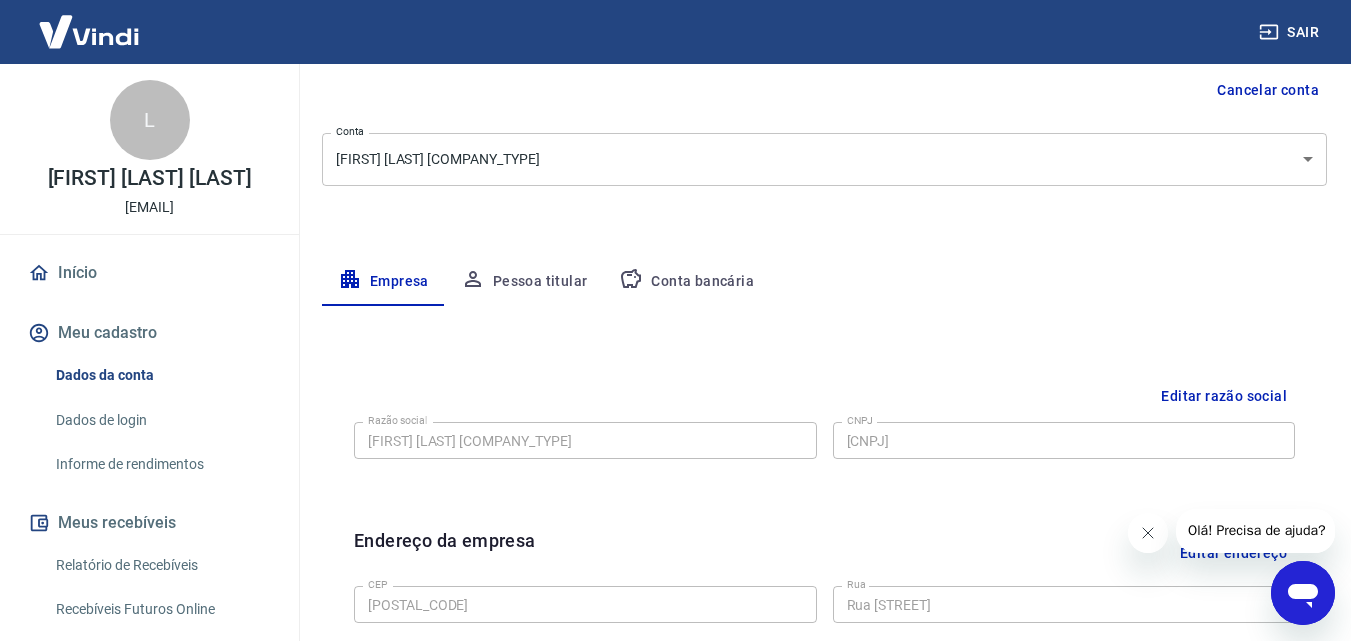 scroll, scrollTop: 0, scrollLeft: 0, axis: both 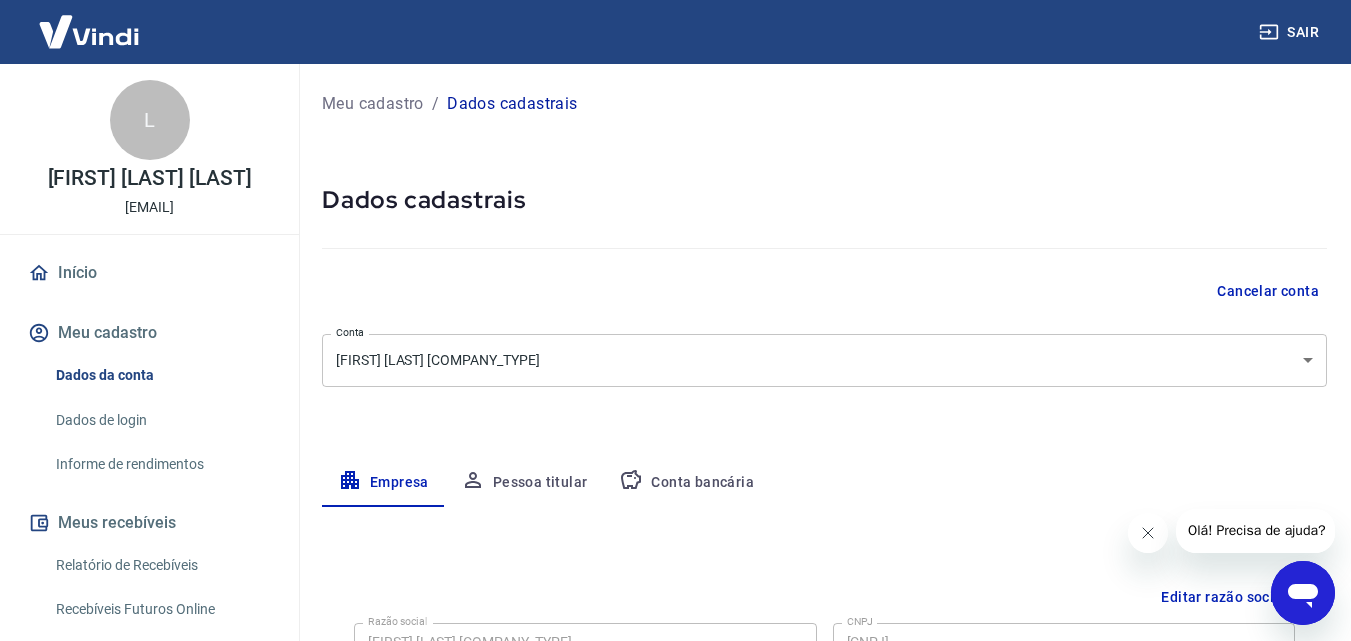 click on "Dados cadastrais" at bounding box center (512, 104) 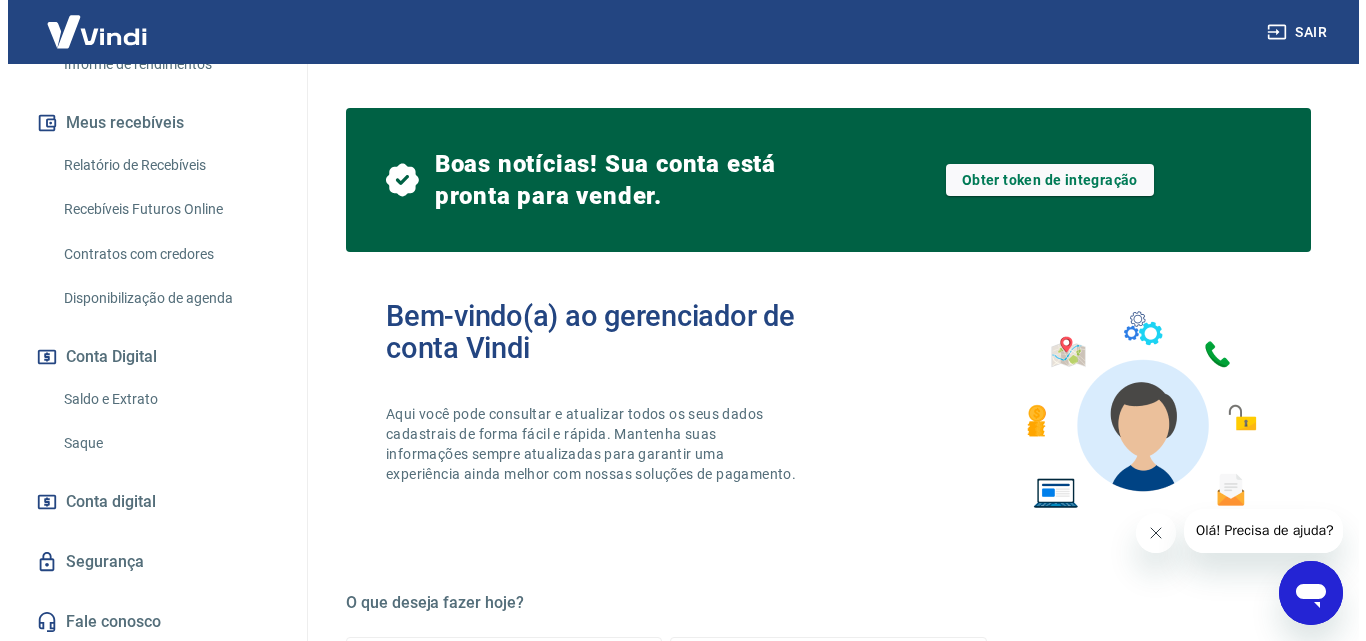 scroll, scrollTop: 500, scrollLeft: 0, axis: vertical 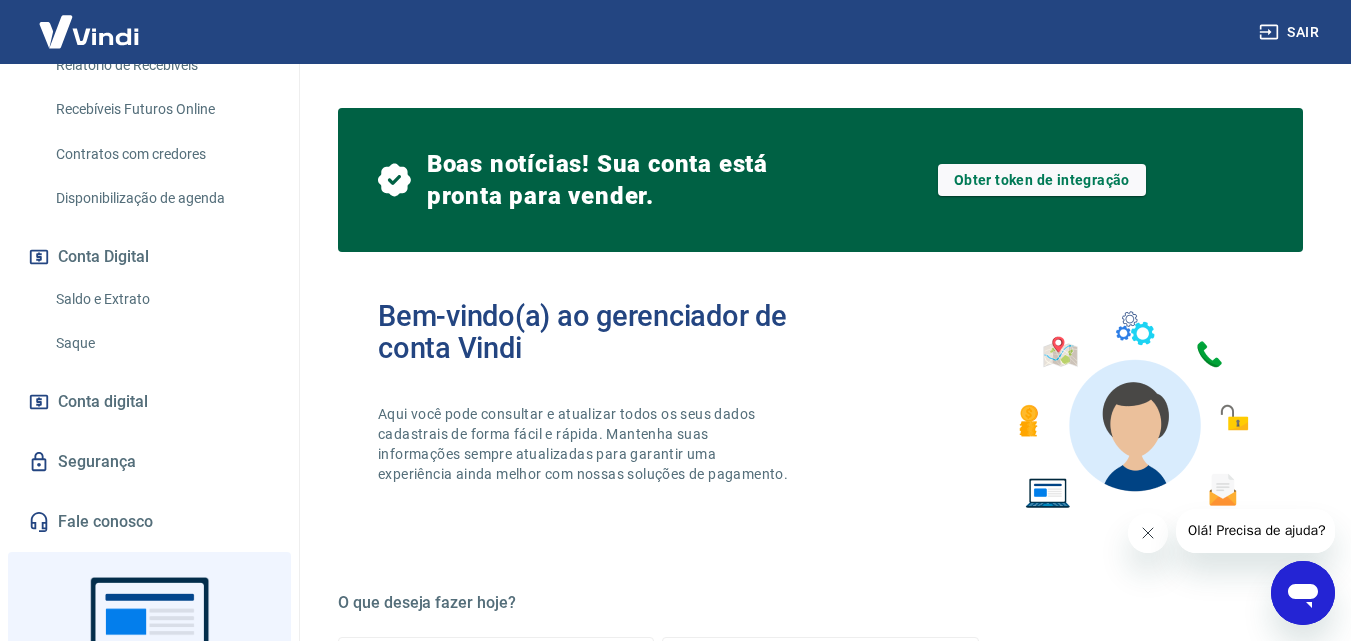 click on "Conta digital" at bounding box center (149, 402) 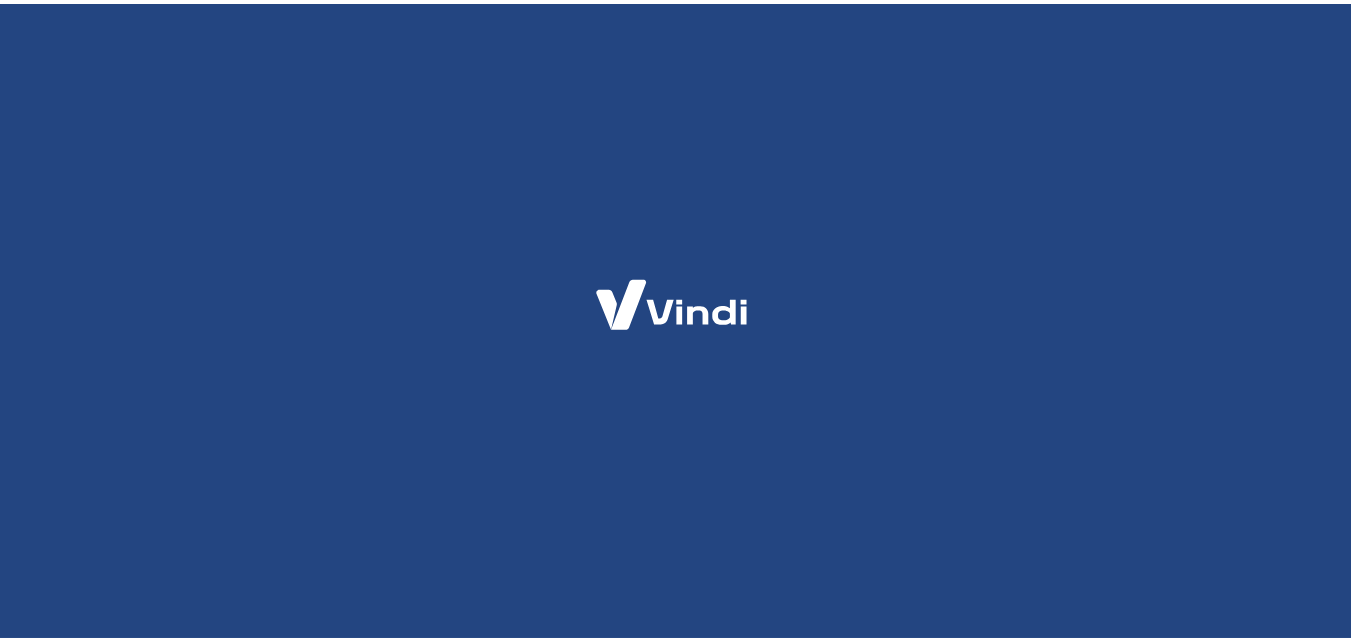 scroll, scrollTop: 0, scrollLeft: 0, axis: both 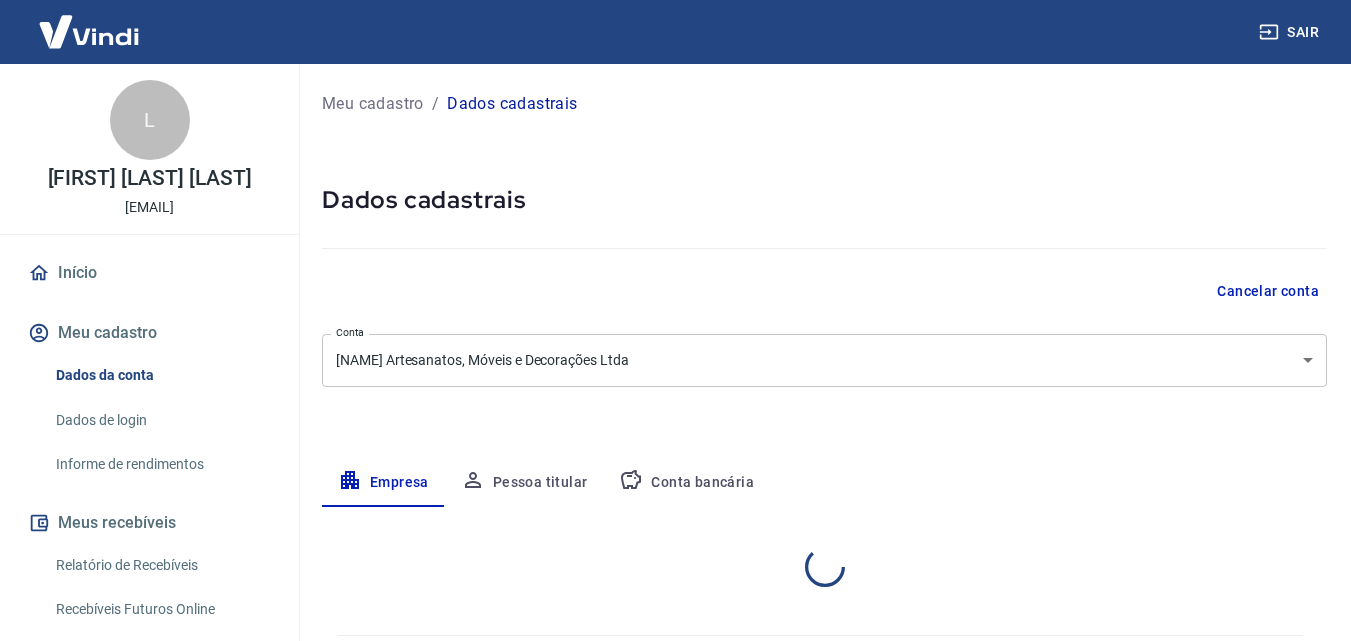 select on "MG" 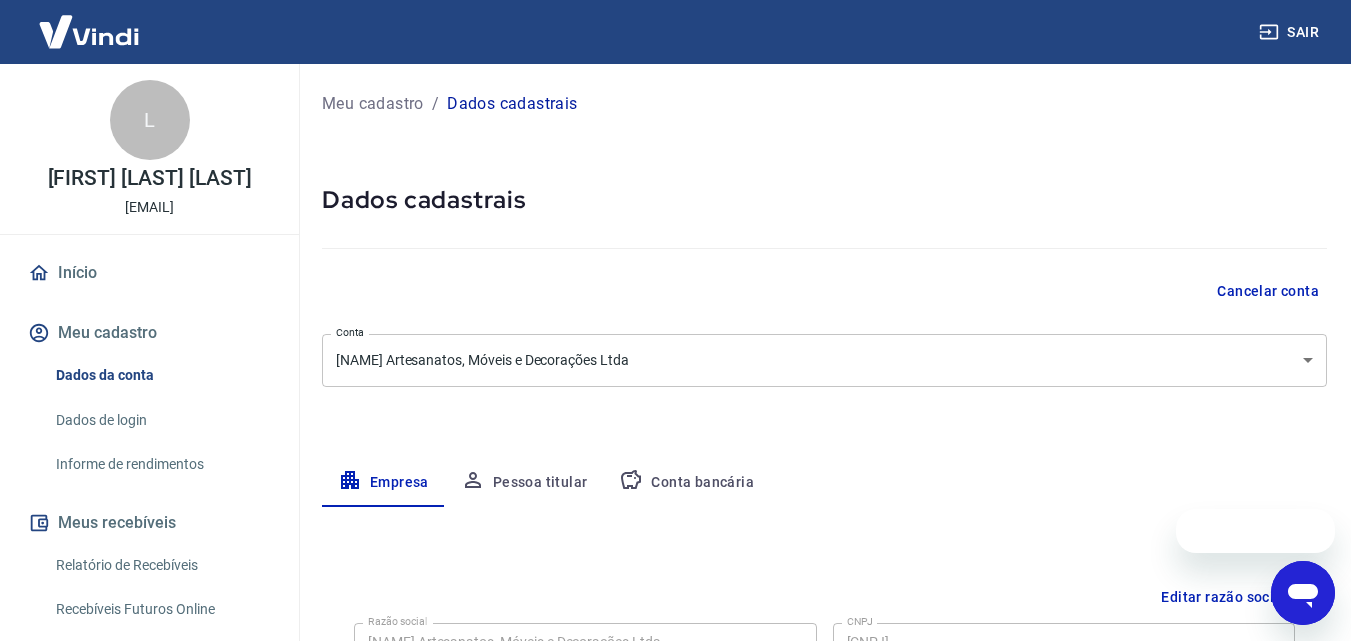 scroll, scrollTop: 0, scrollLeft: 0, axis: both 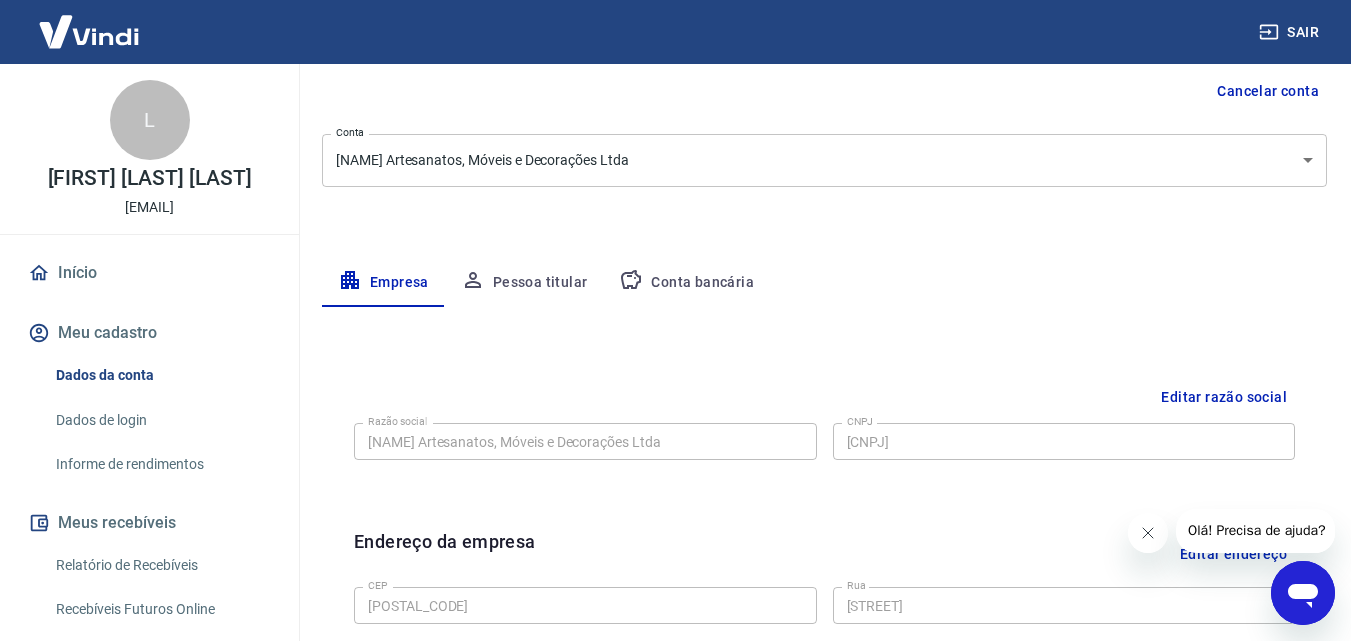 click on "Pessoa titular" at bounding box center [524, 283] 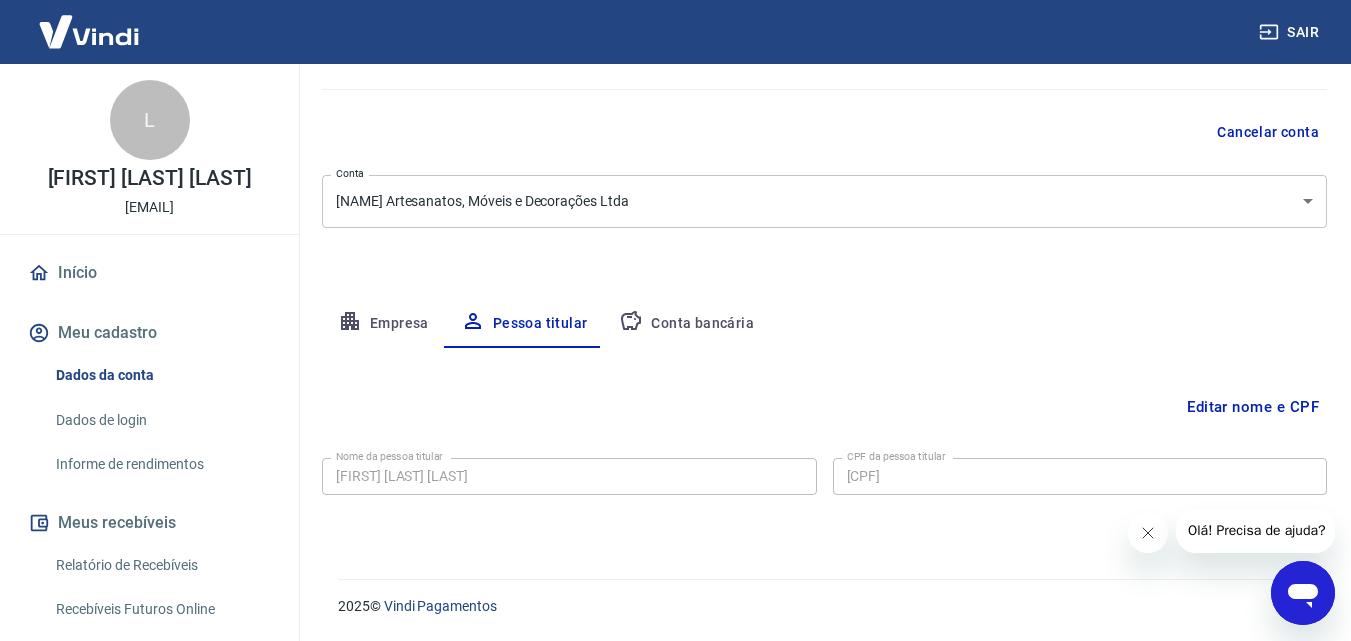 scroll, scrollTop: 0, scrollLeft: 0, axis: both 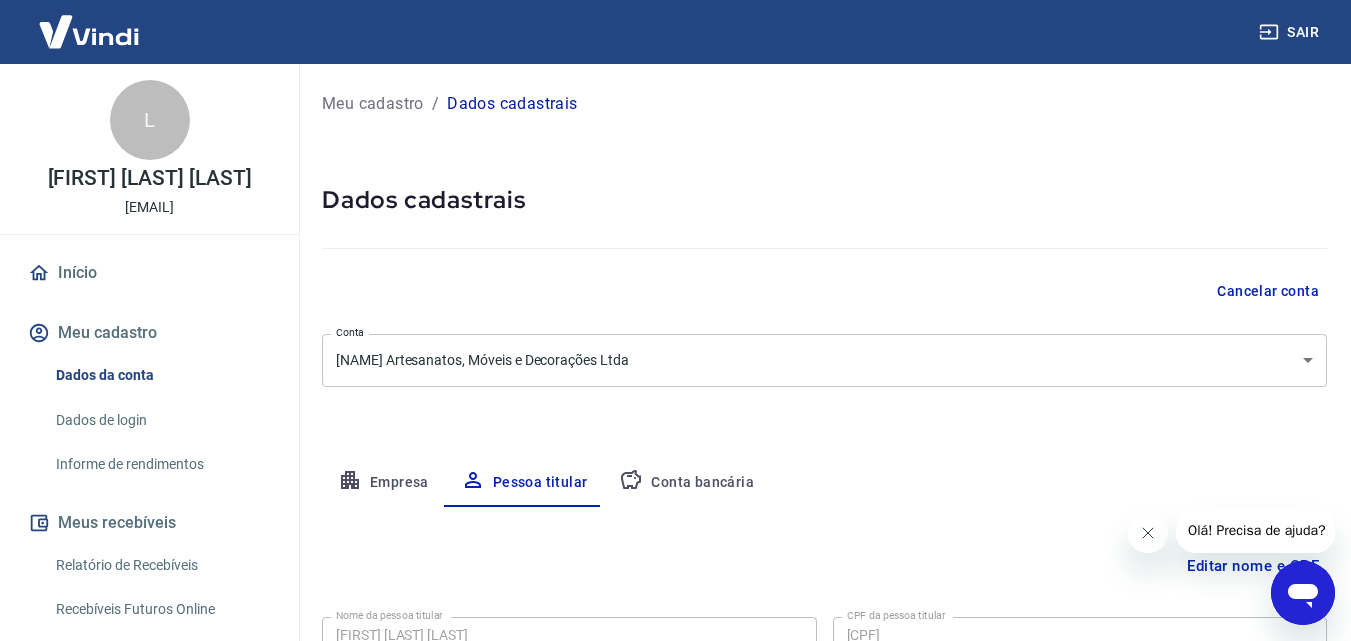 click on "Empresa" at bounding box center (383, 483) 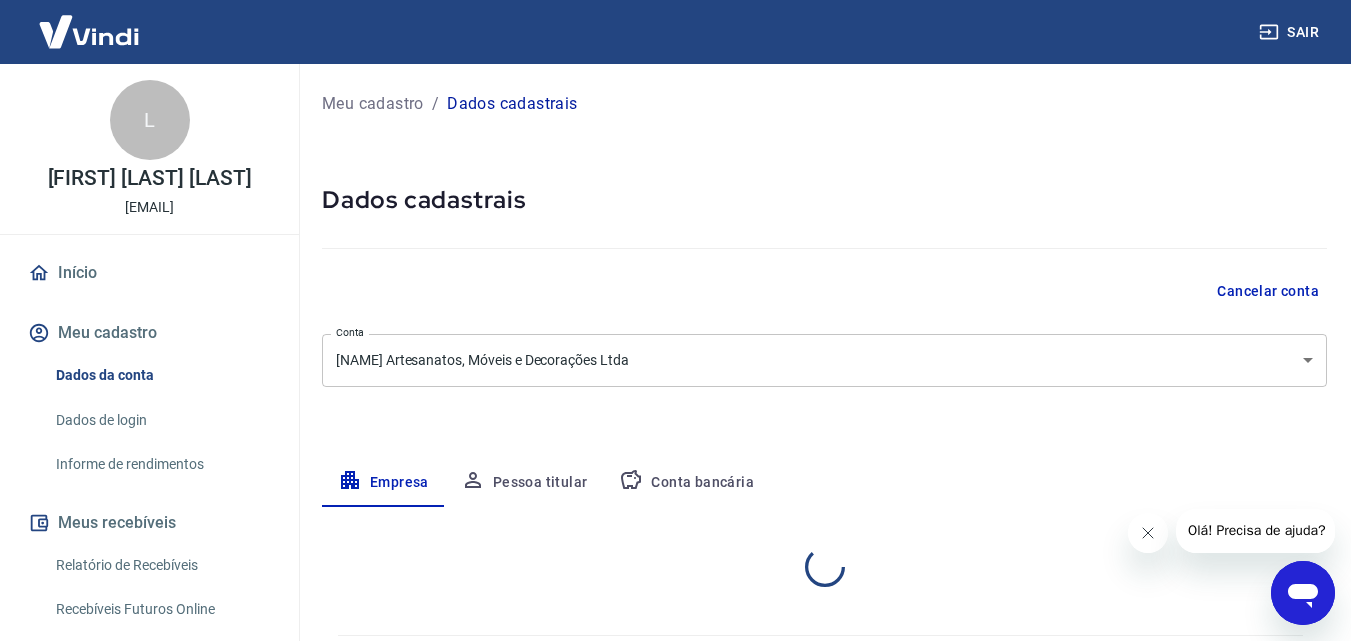 select on "MG" 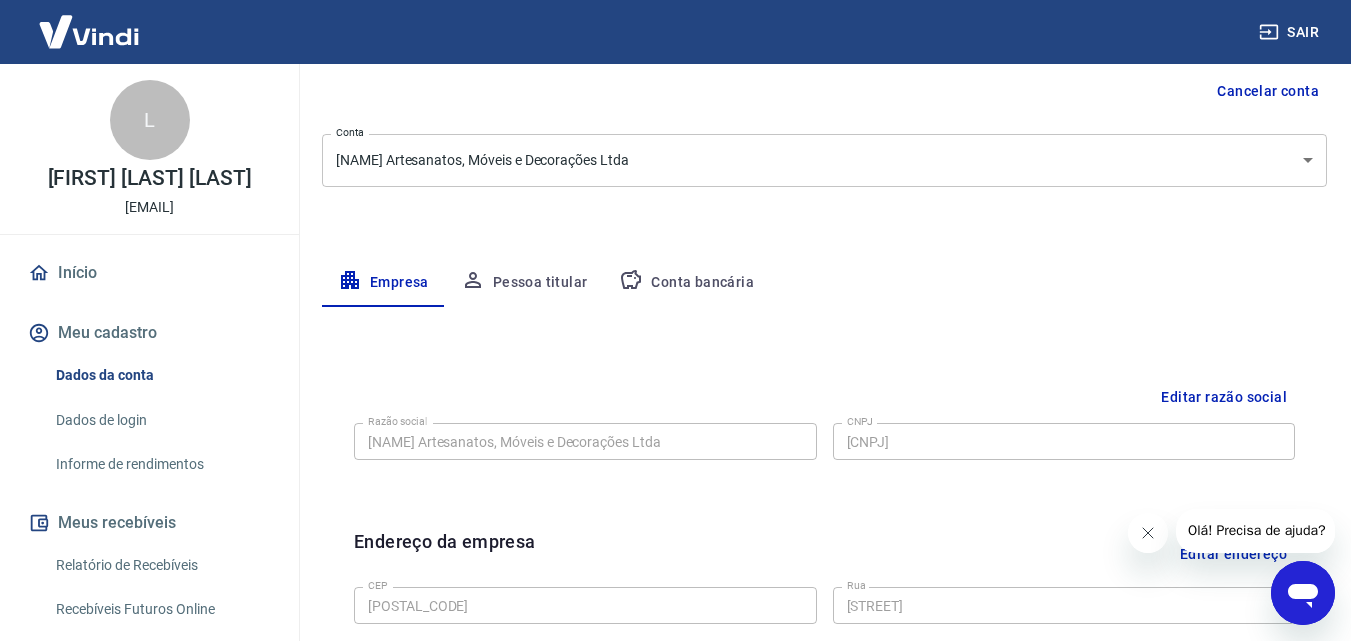 scroll, scrollTop: 0, scrollLeft: 0, axis: both 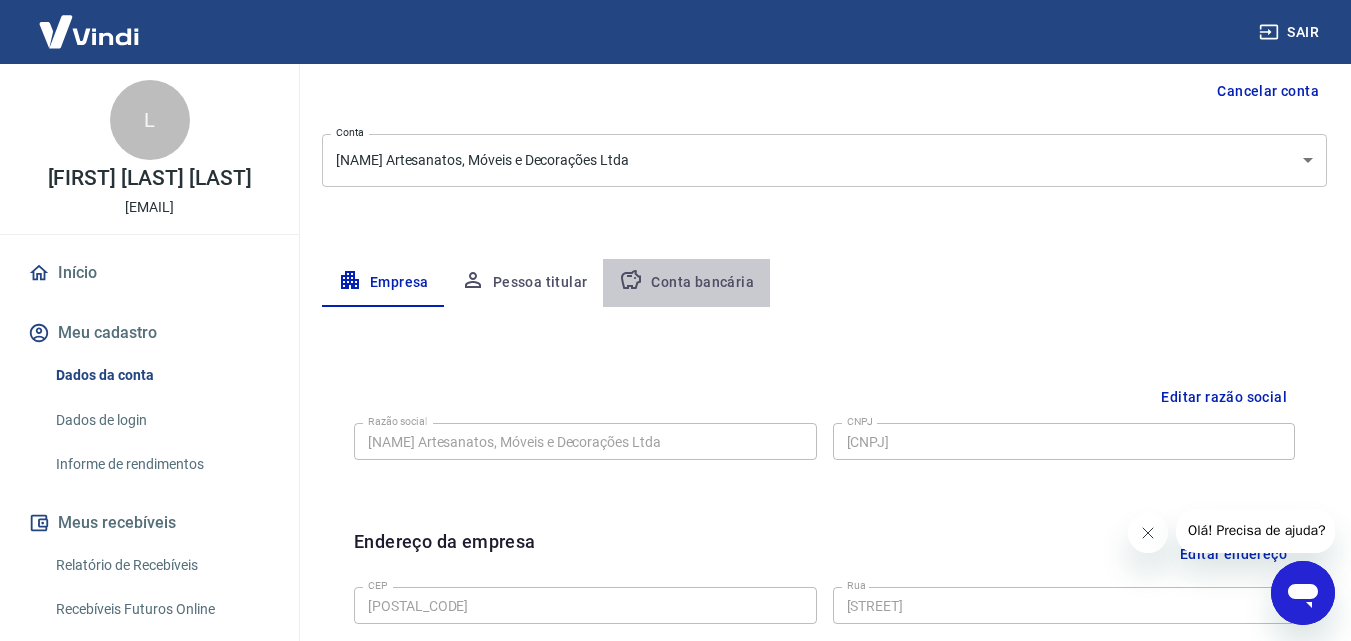 click on "Conta bancária" at bounding box center (686, 283) 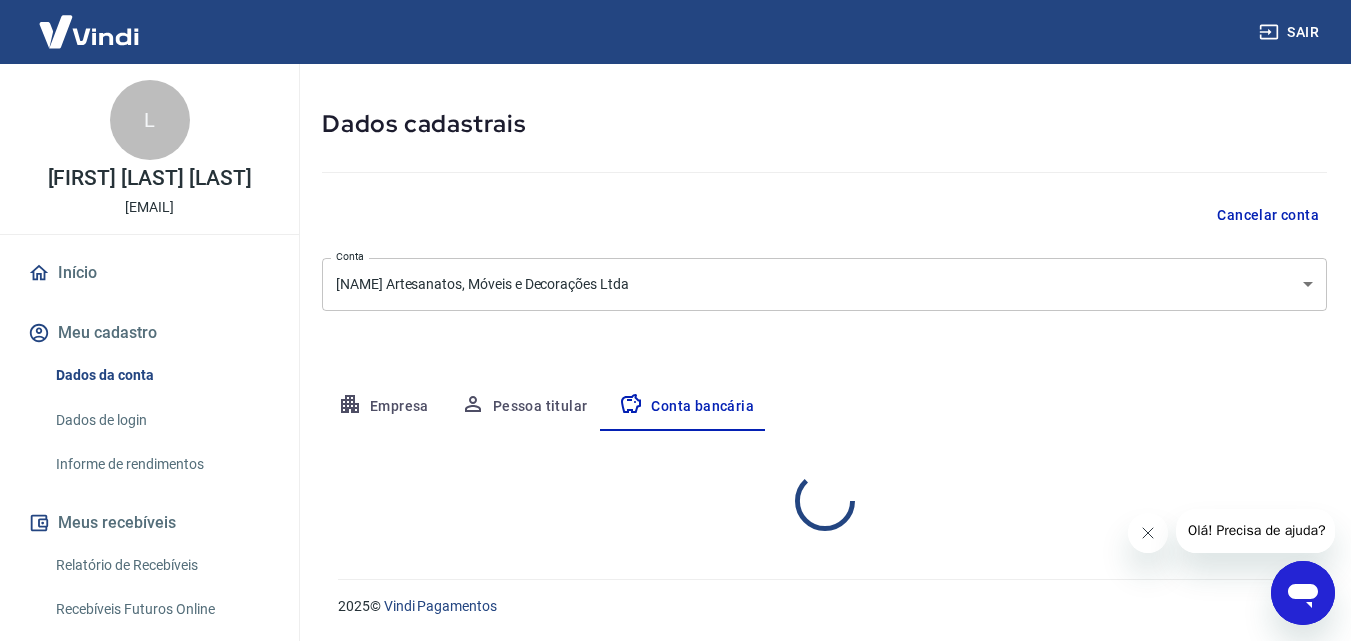 select on "1" 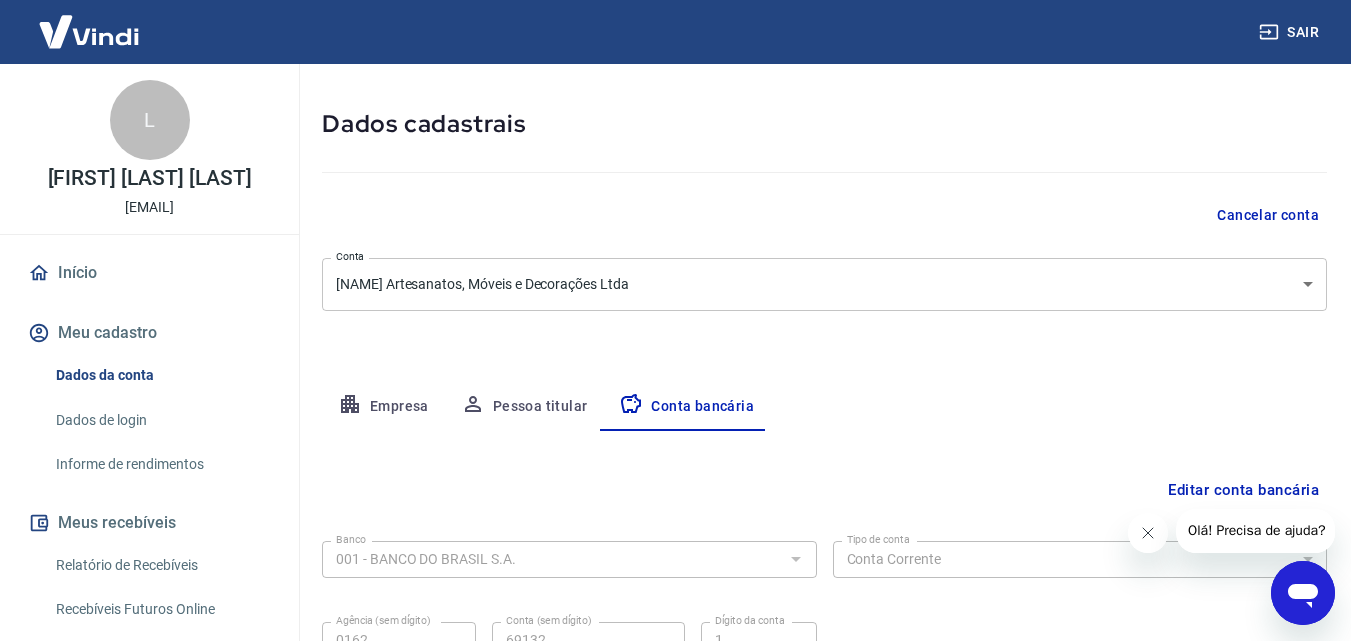 scroll, scrollTop: 200, scrollLeft: 0, axis: vertical 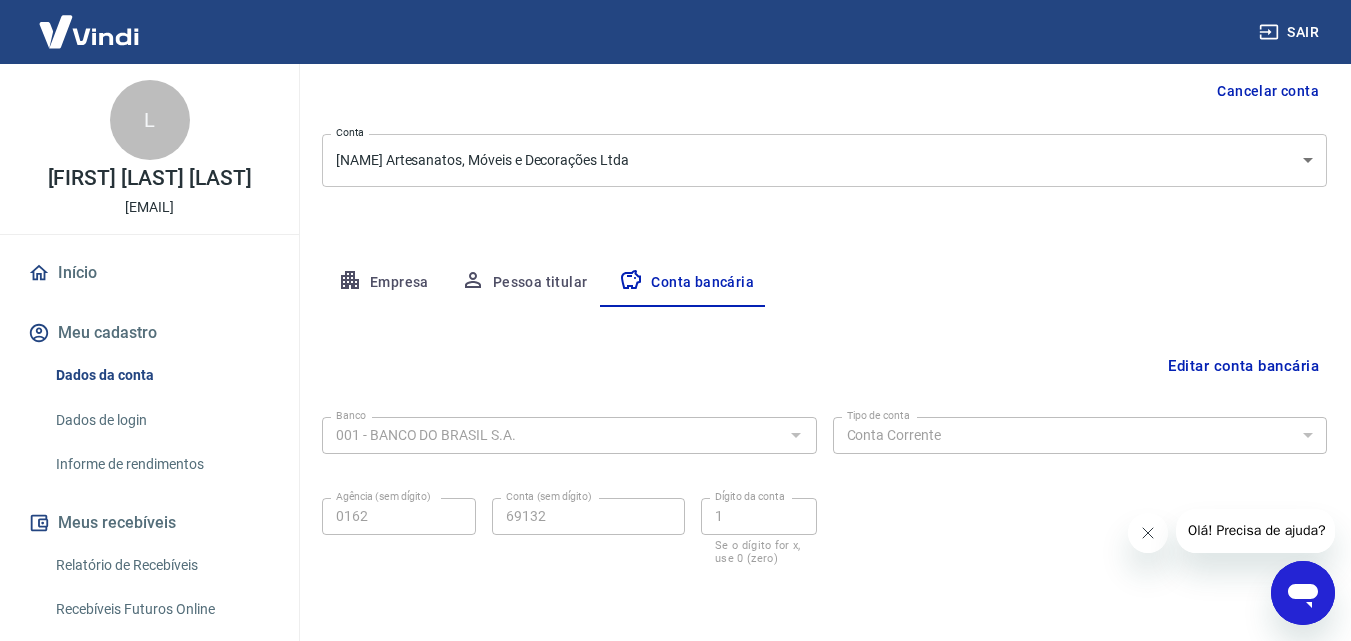 click on "Pessoa titular" at bounding box center (524, 283) 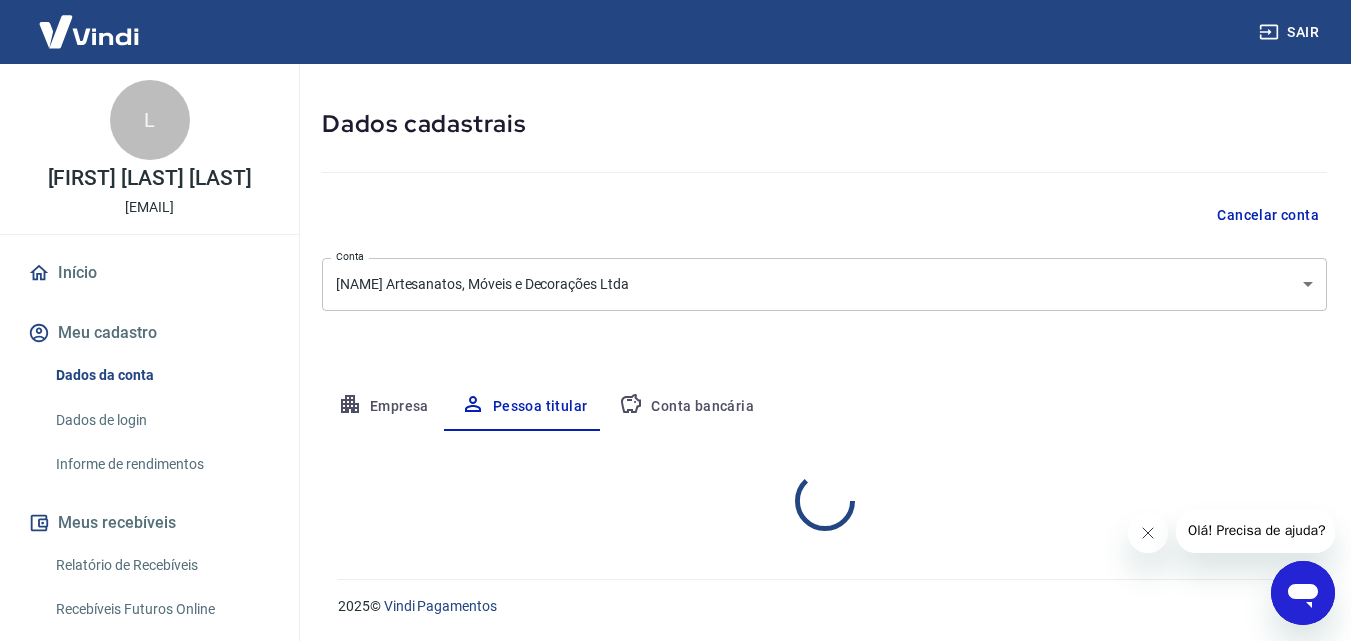 scroll, scrollTop: 159, scrollLeft: 0, axis: vertical 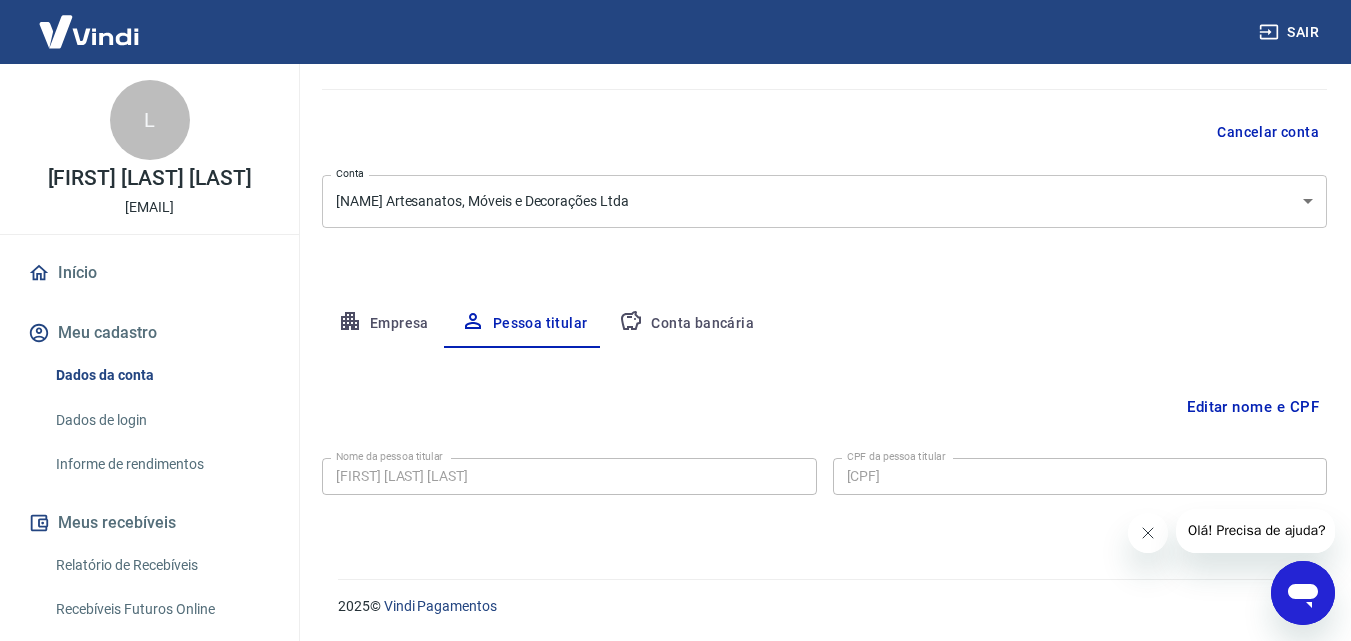 click on "Dados de login" at bounding box center [161, 420] 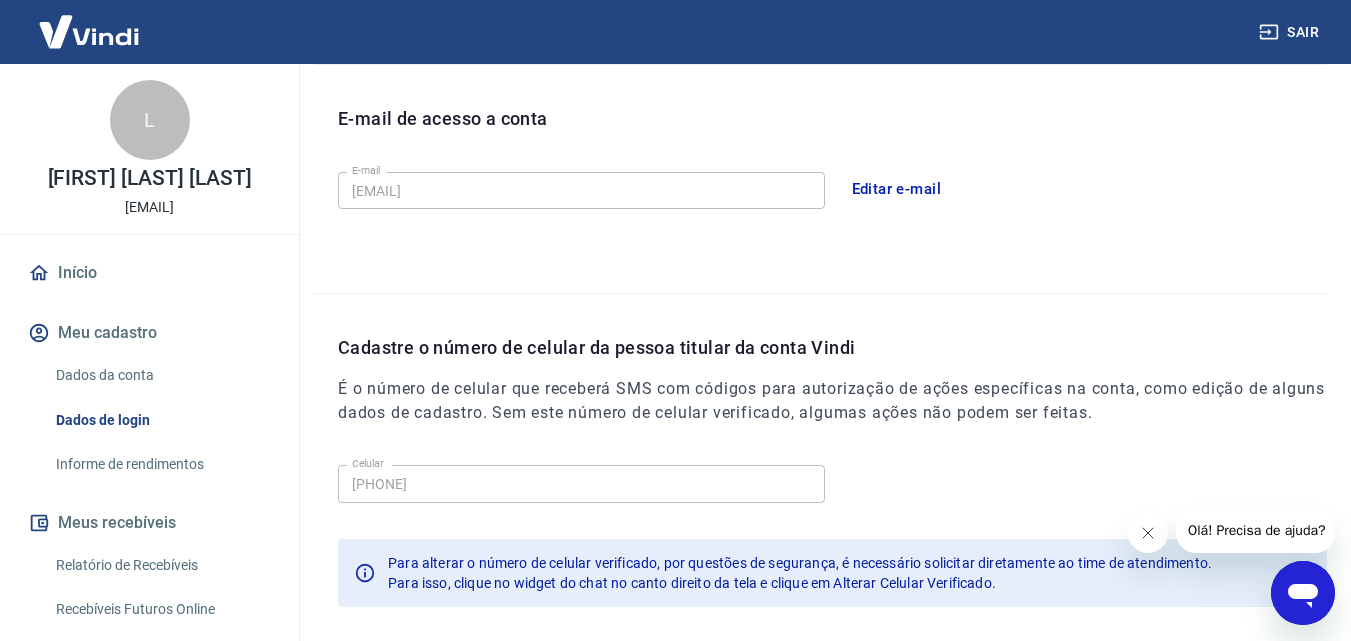 scroll, scrollTop: 240, scrollLeft: 0, axis: vertical 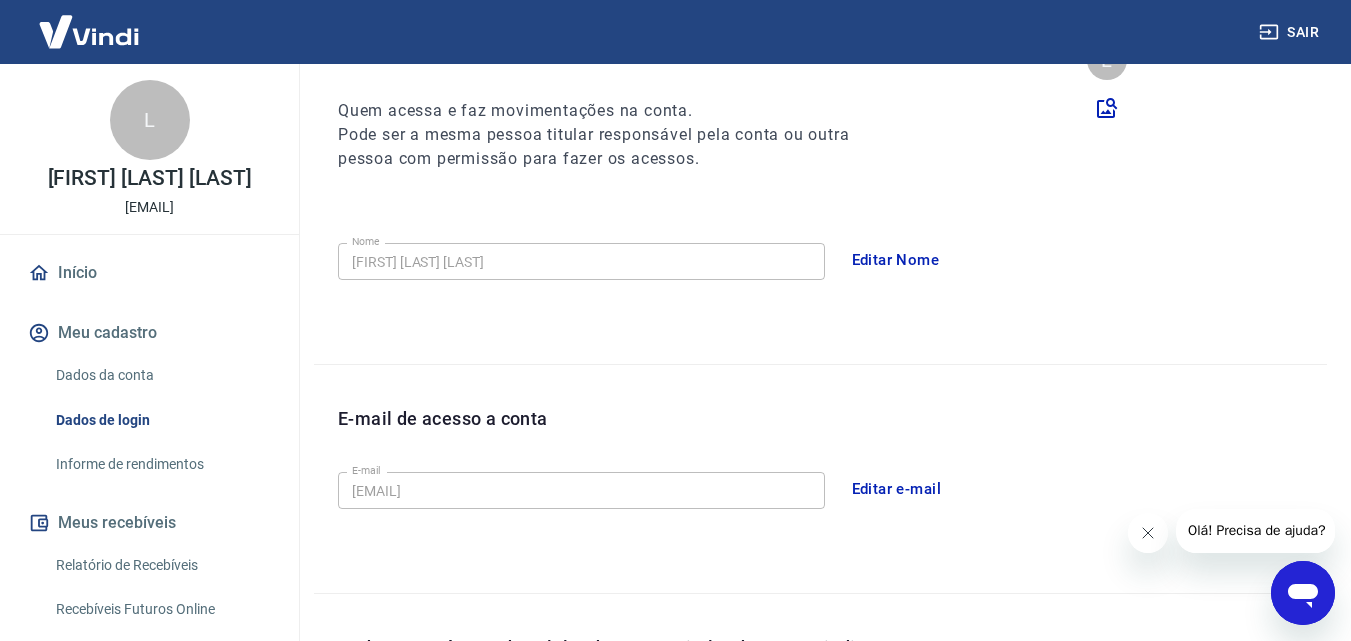 click on "Meu cadastro" at bounding box center (149, 333) 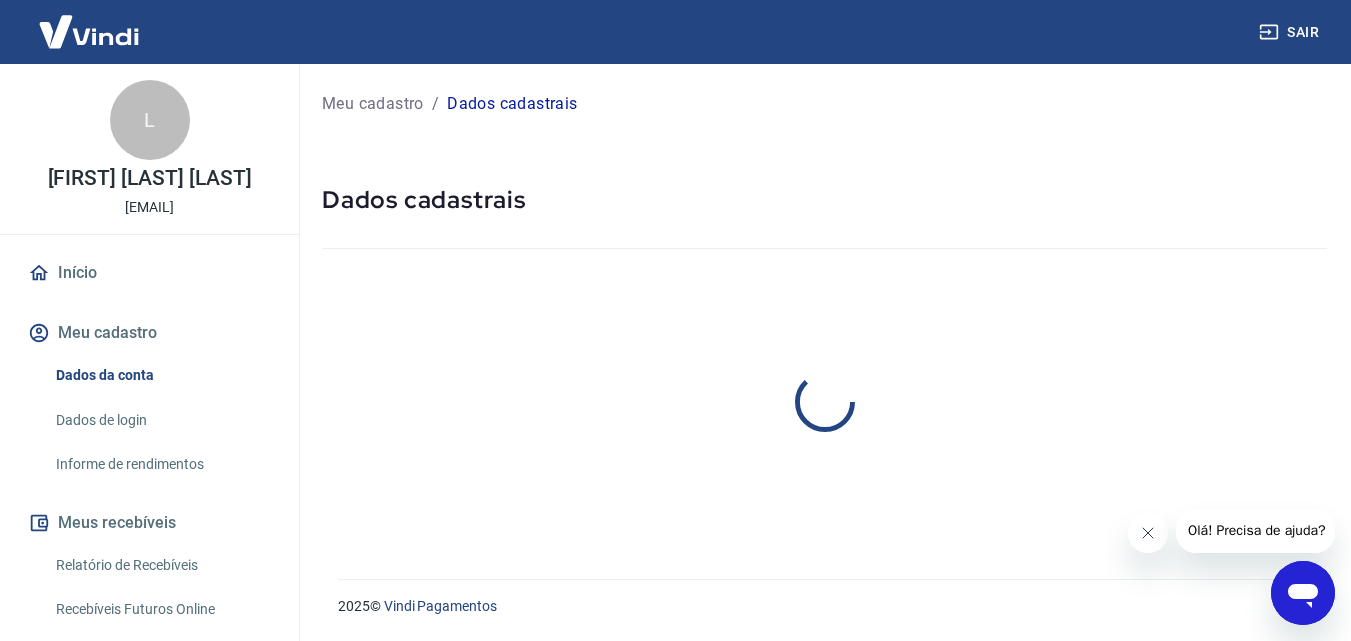 scroll, scrollTop: 0, scrollLeft: 0, axis: both 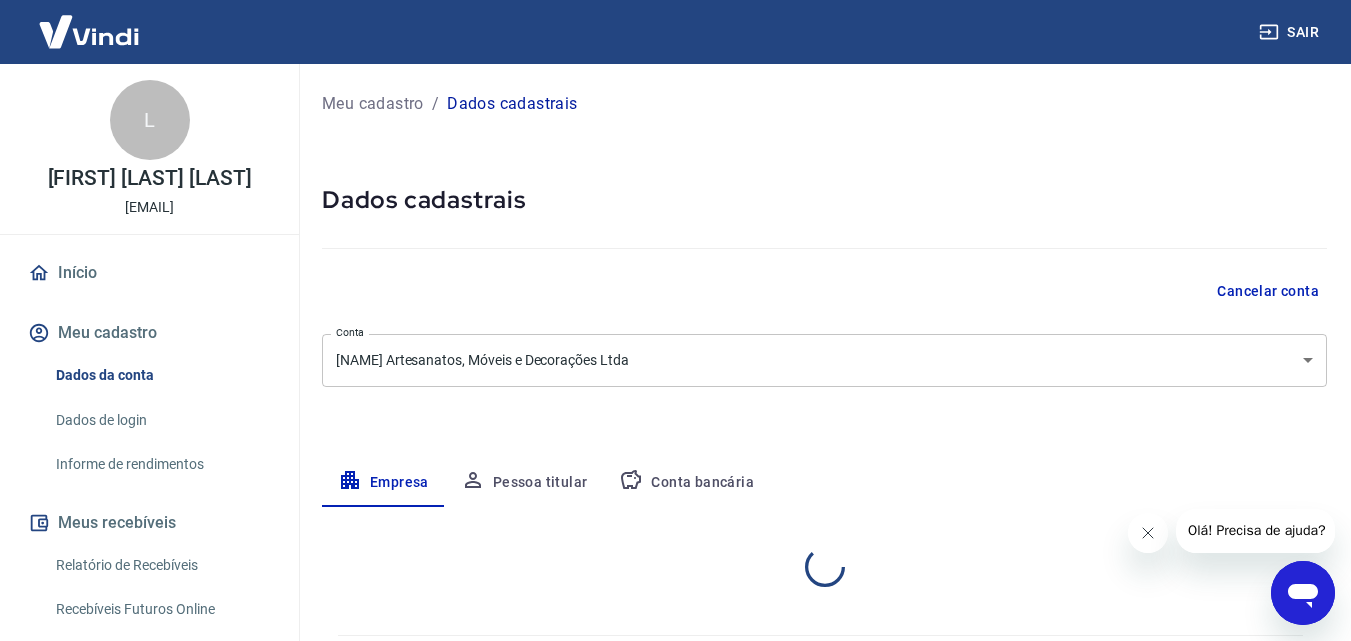 select on "MG" 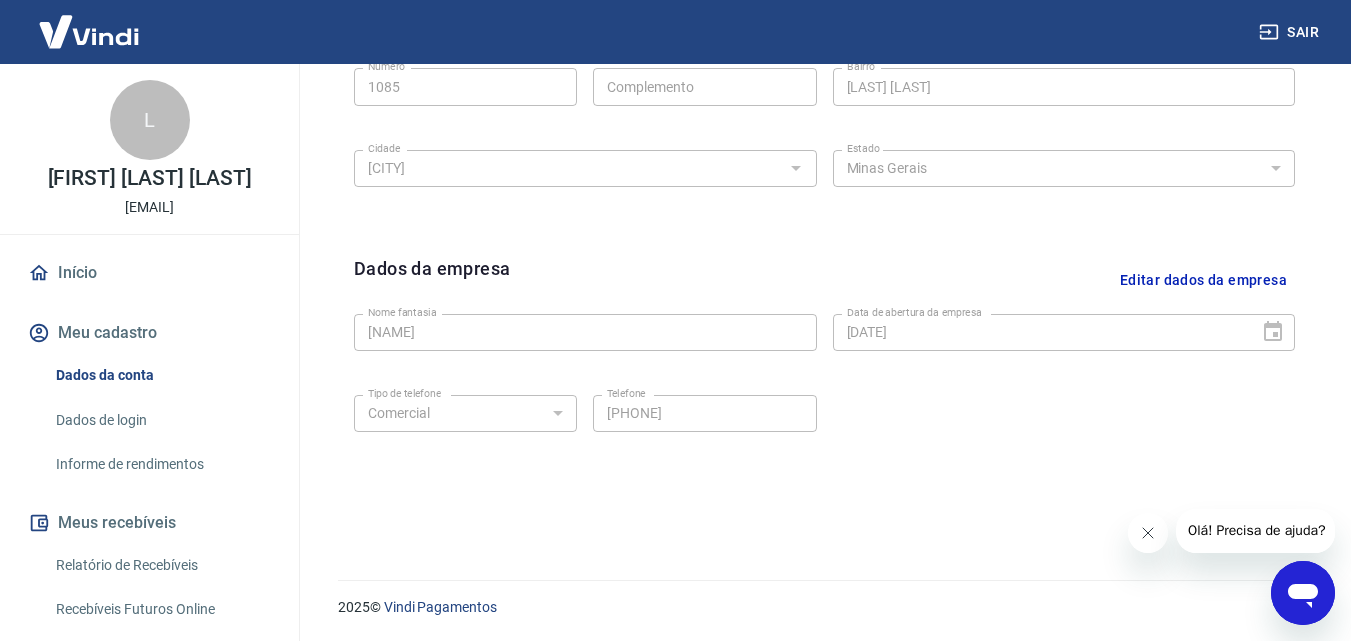 scroll, scrollTop: 801, scrollLeft: 0, axis: vertical 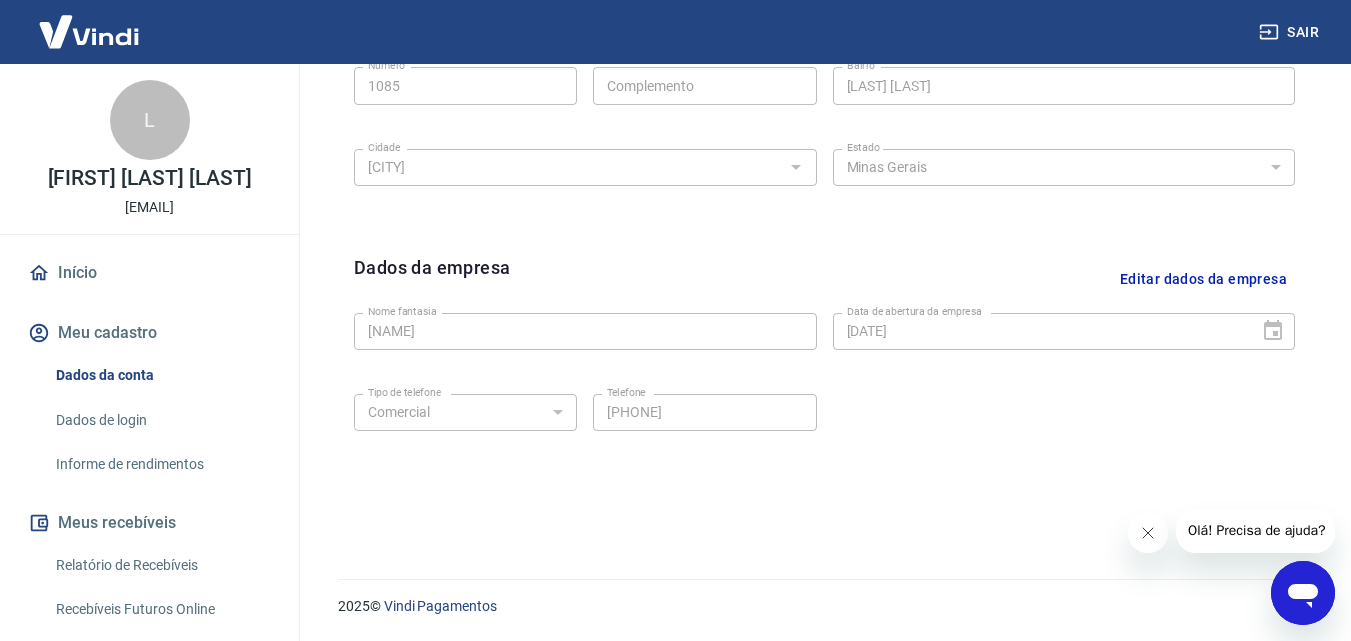click on "L Luís Fernando Mendes vindi@terramendes.com.br" at bounding box center [149, 149] 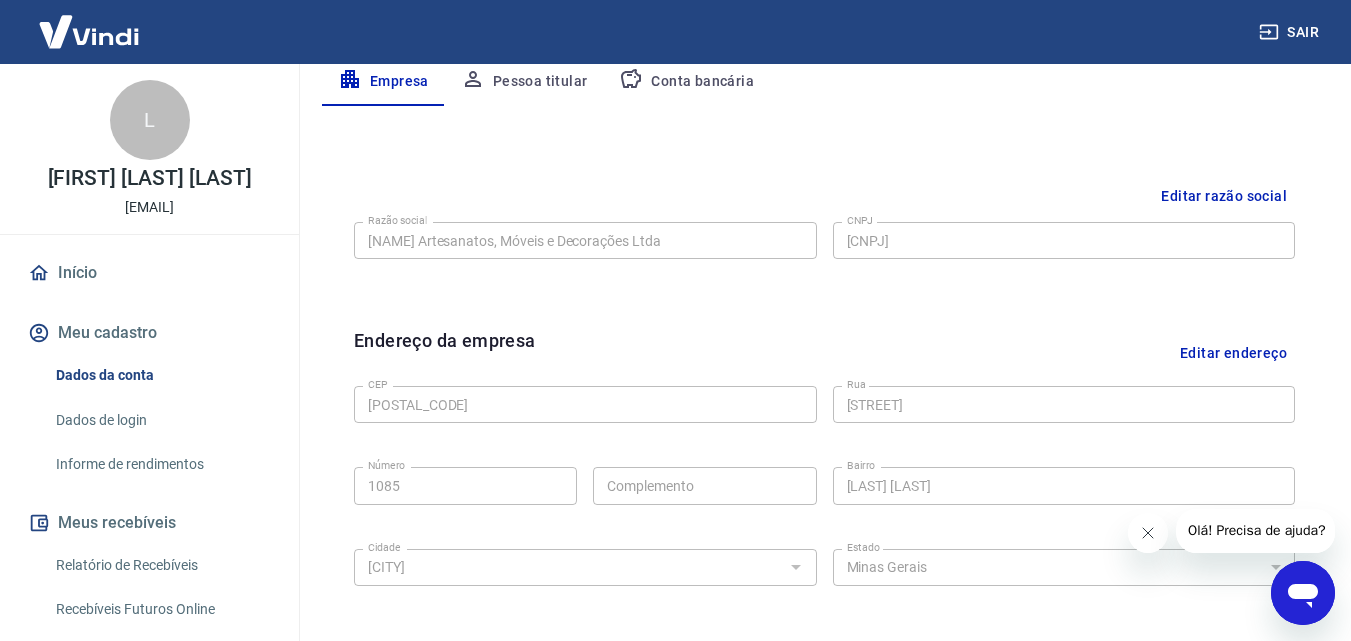 scroll, scrollTop: 0, scrollLeft: 0, axis: both 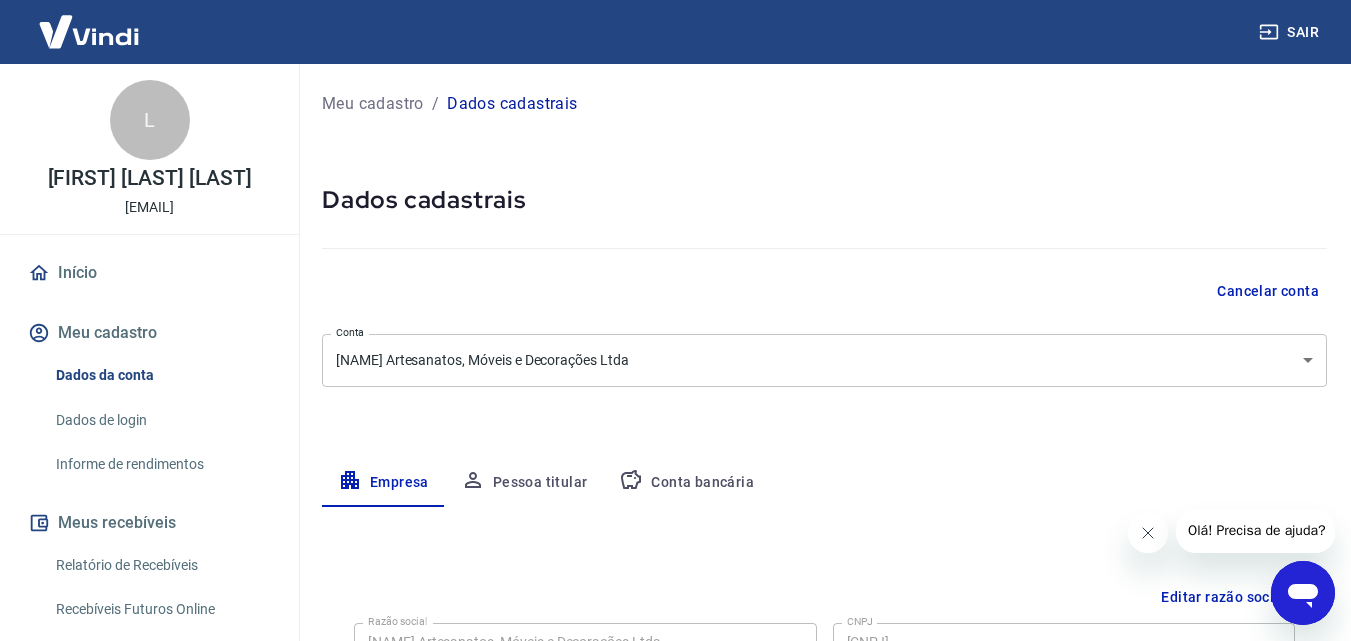 click on "L" at bounding box center [150, 120] 